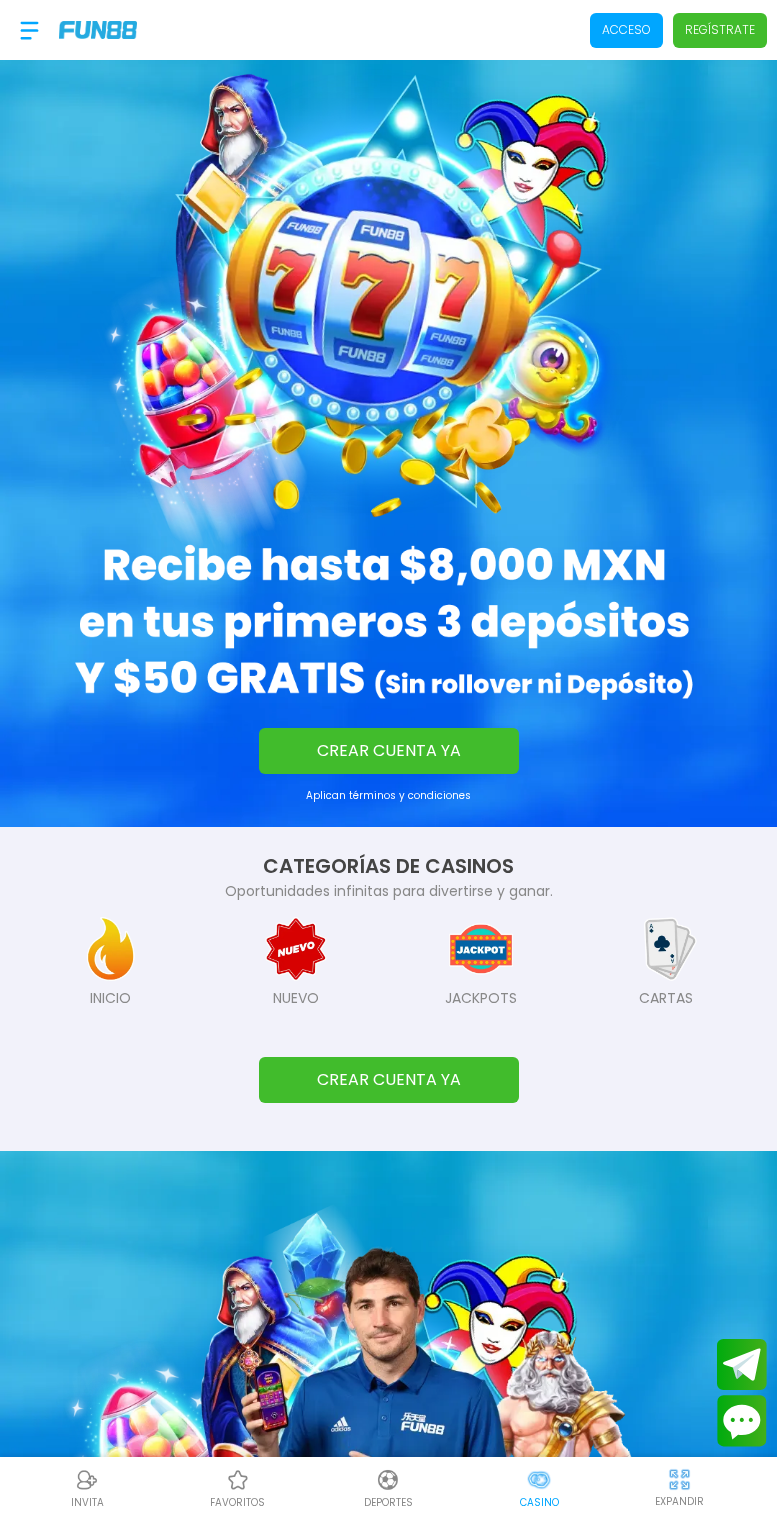 scroll, scrollTop: 0, scrollLeft: 0, axis: both 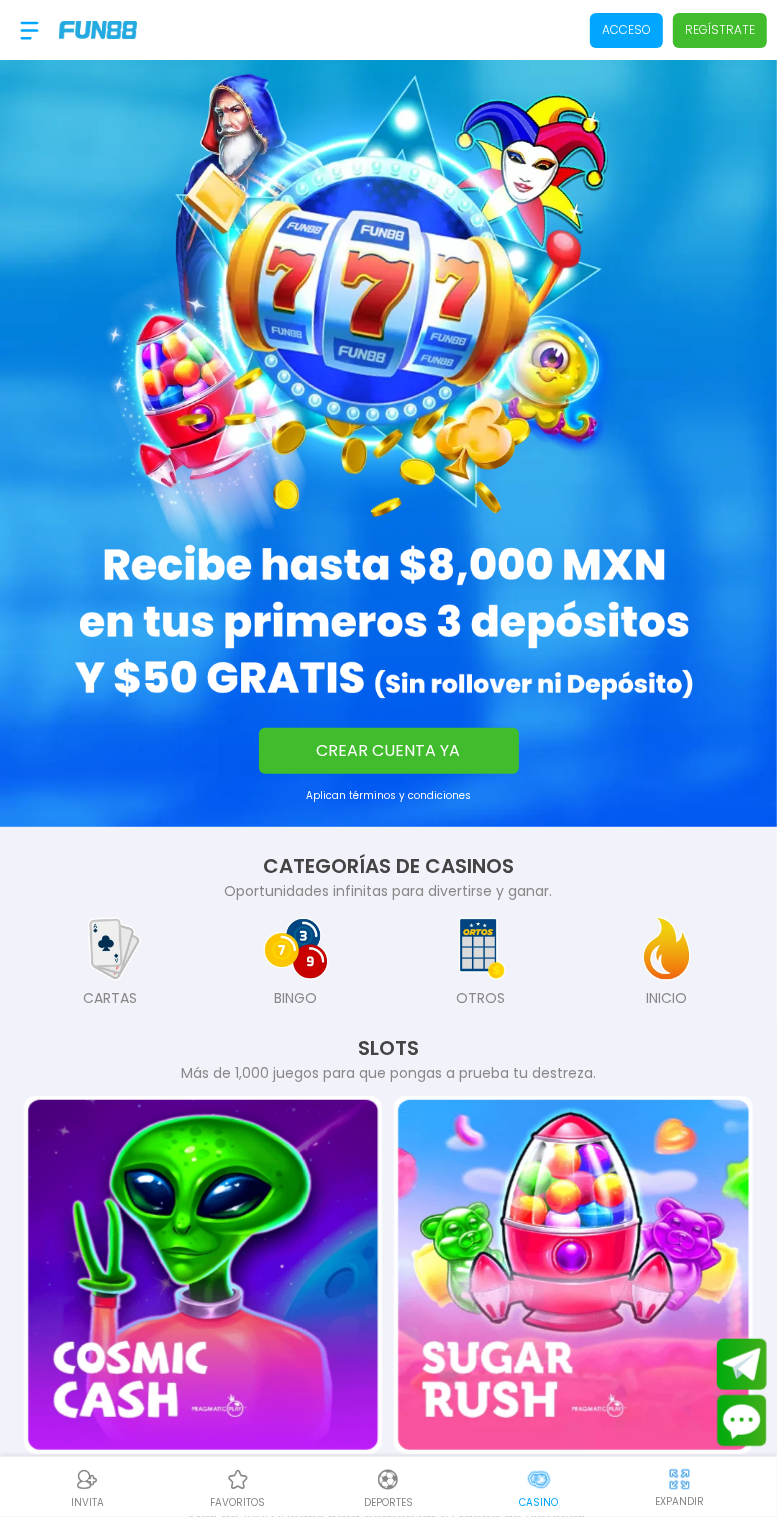 click at bounding box center [98, 29] 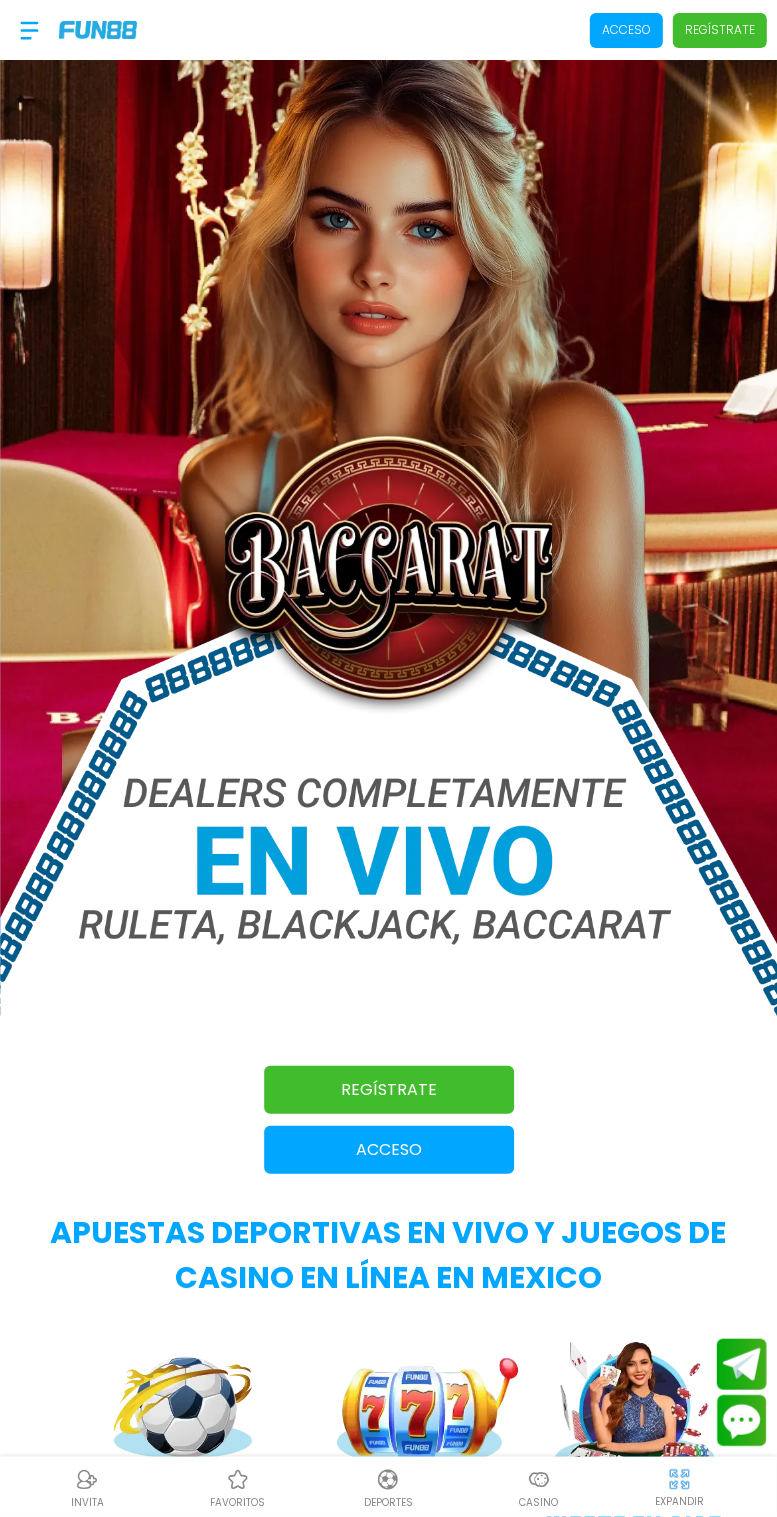 click at bounding box center (98, 29) 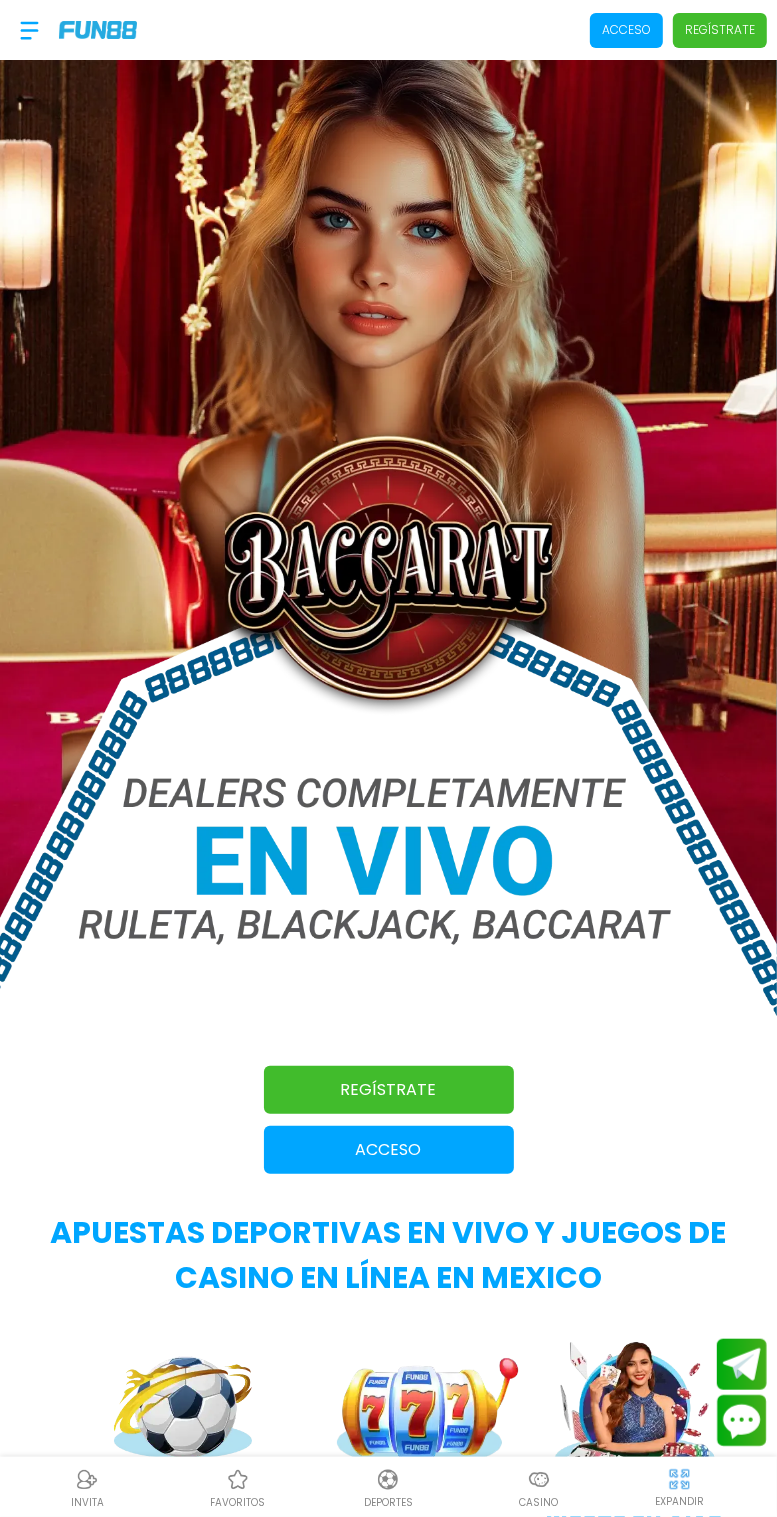 click at bounding box center [388, 598] 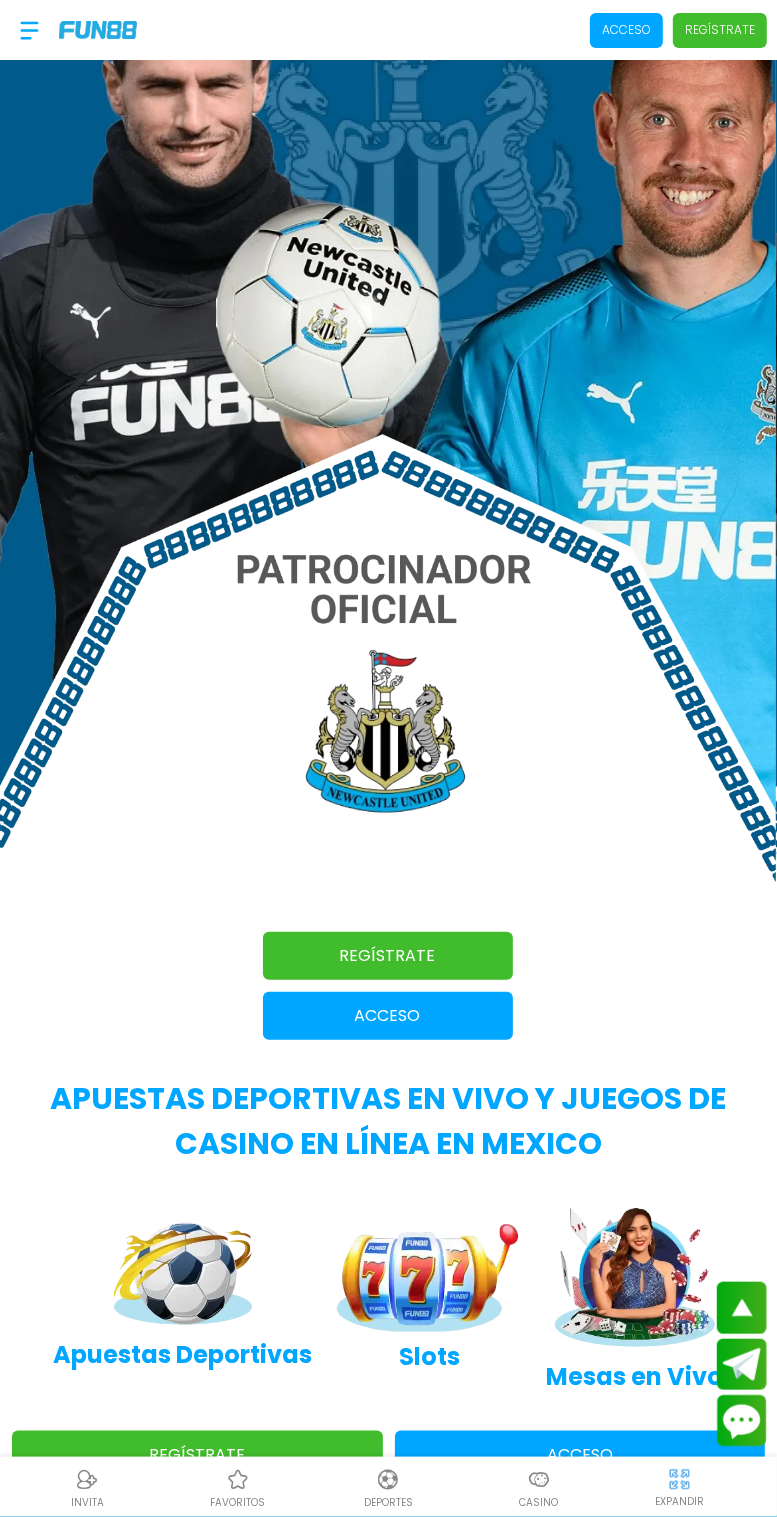 scroll, scrollTop: 0, scrollLeft: 0, axis: both 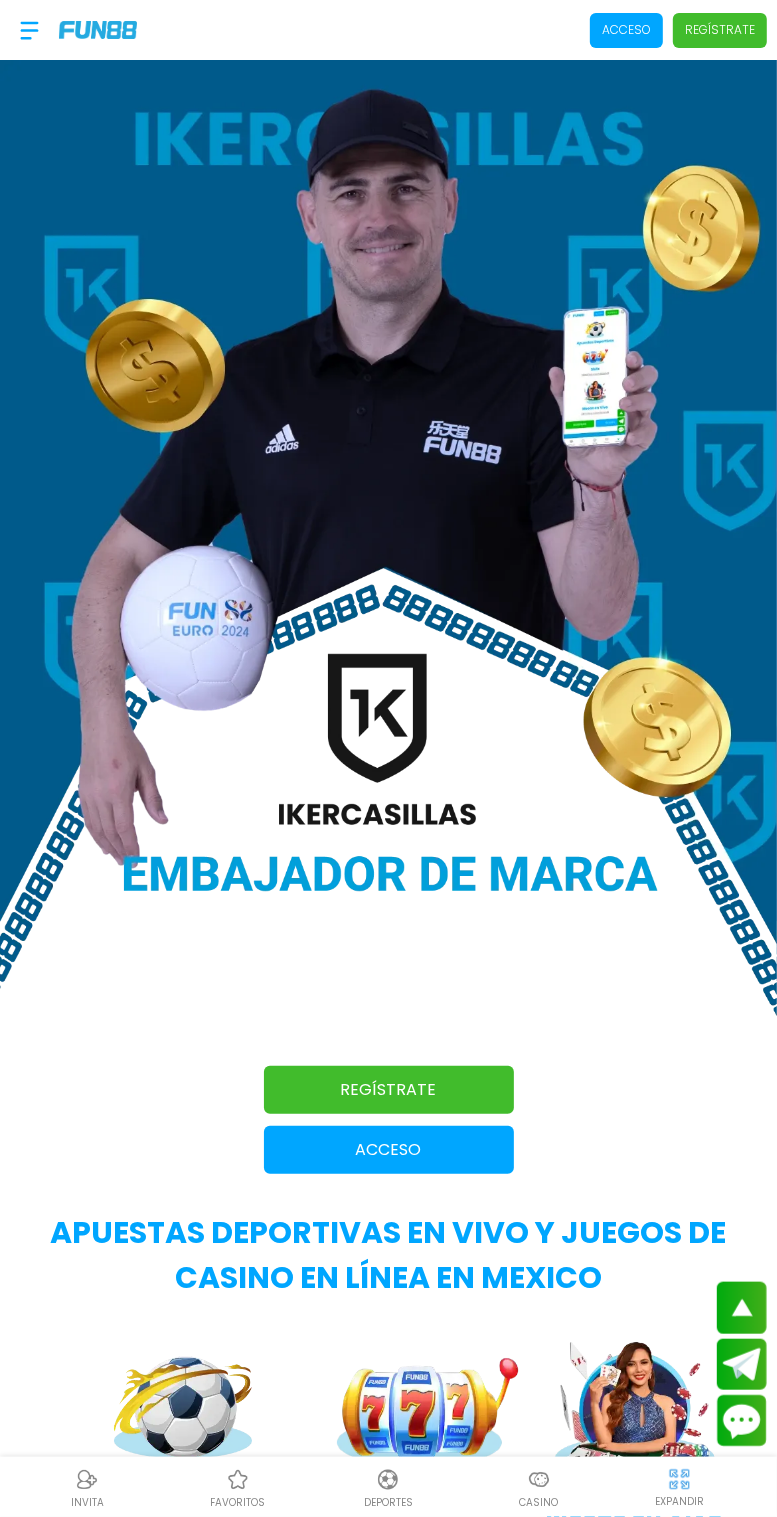click at bounding box center (388, 598) 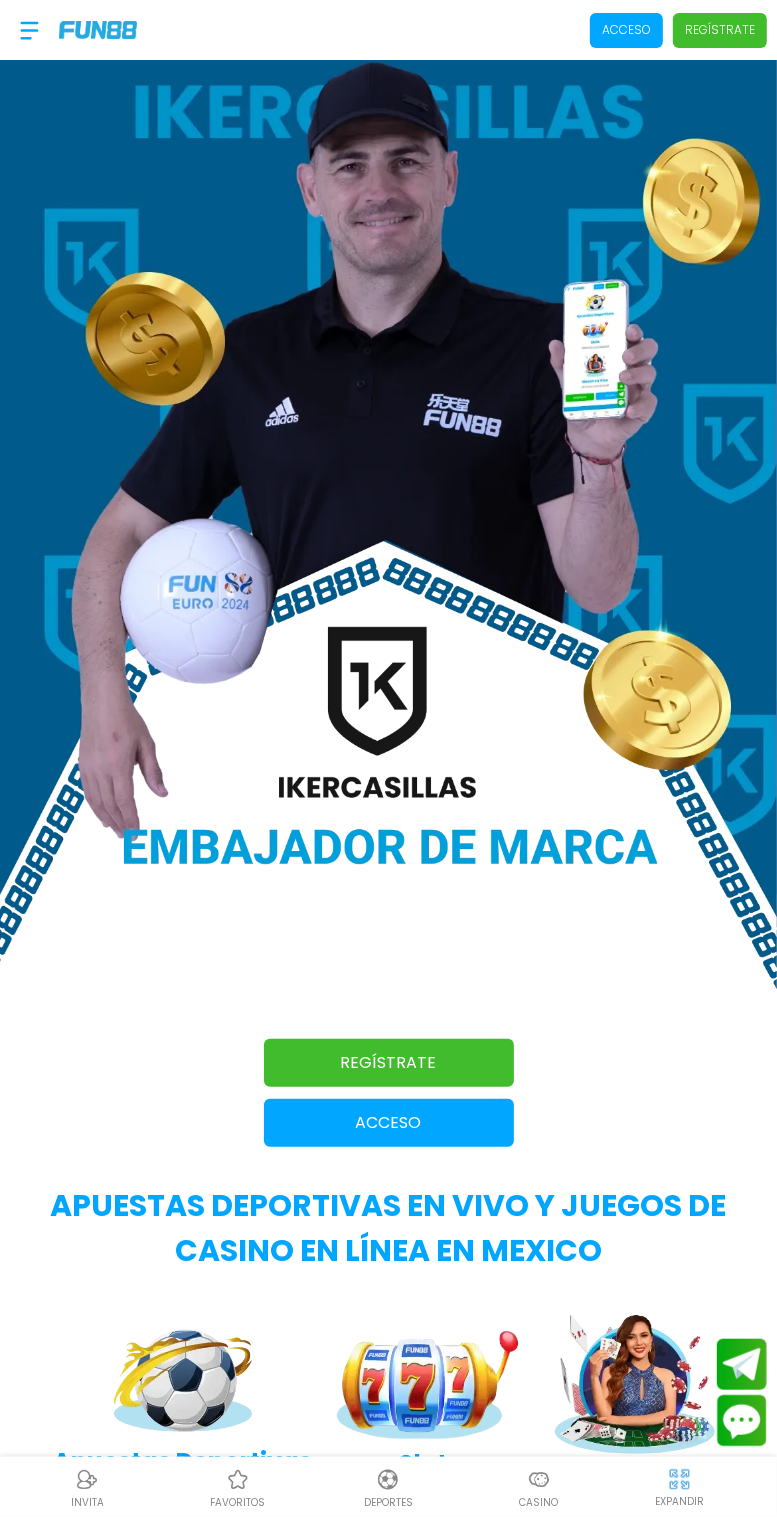scroll, scrollTop: 0, scrollLeft: 0, axis: both 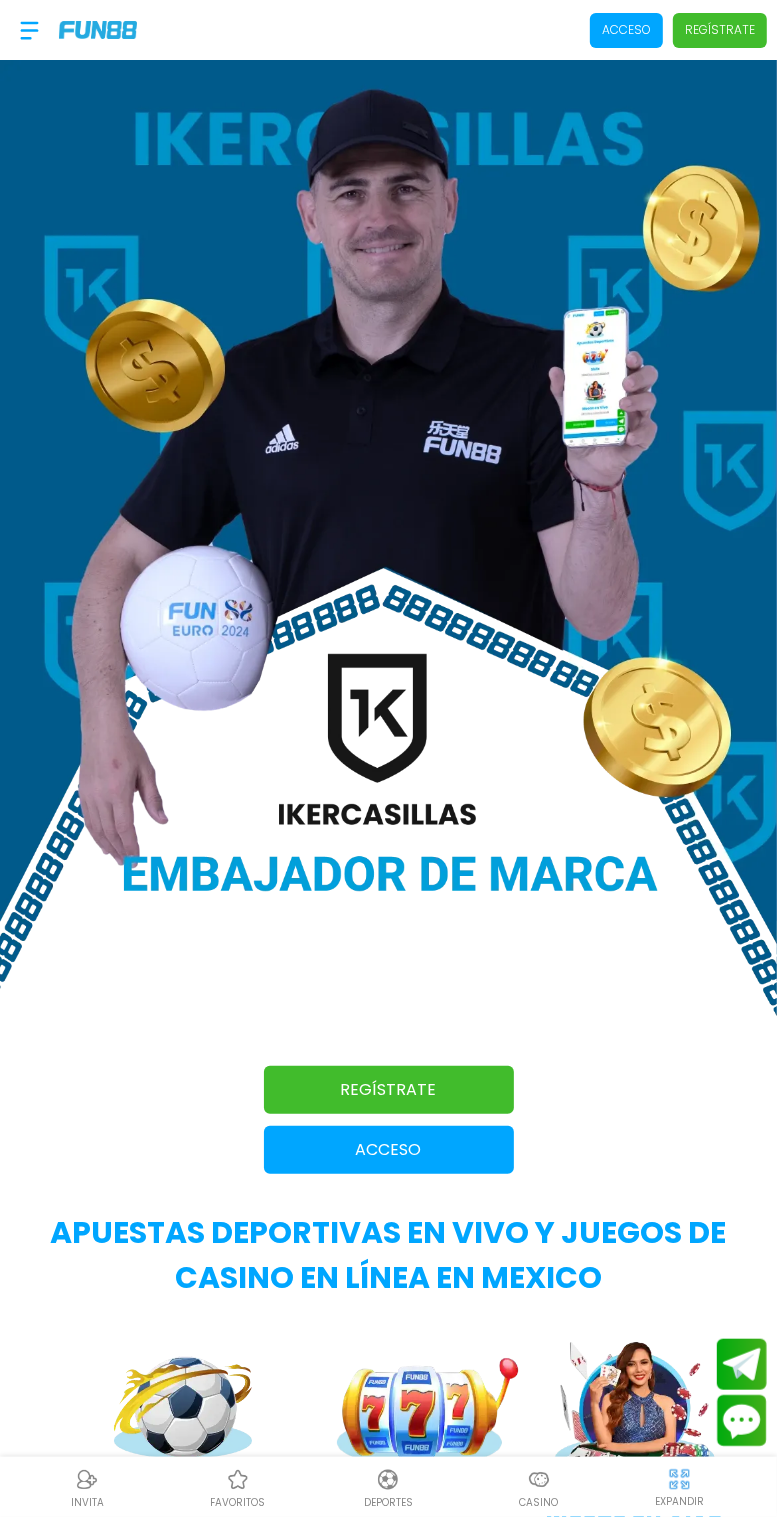 click on "Regístrate" at bounding box center [720, 30] 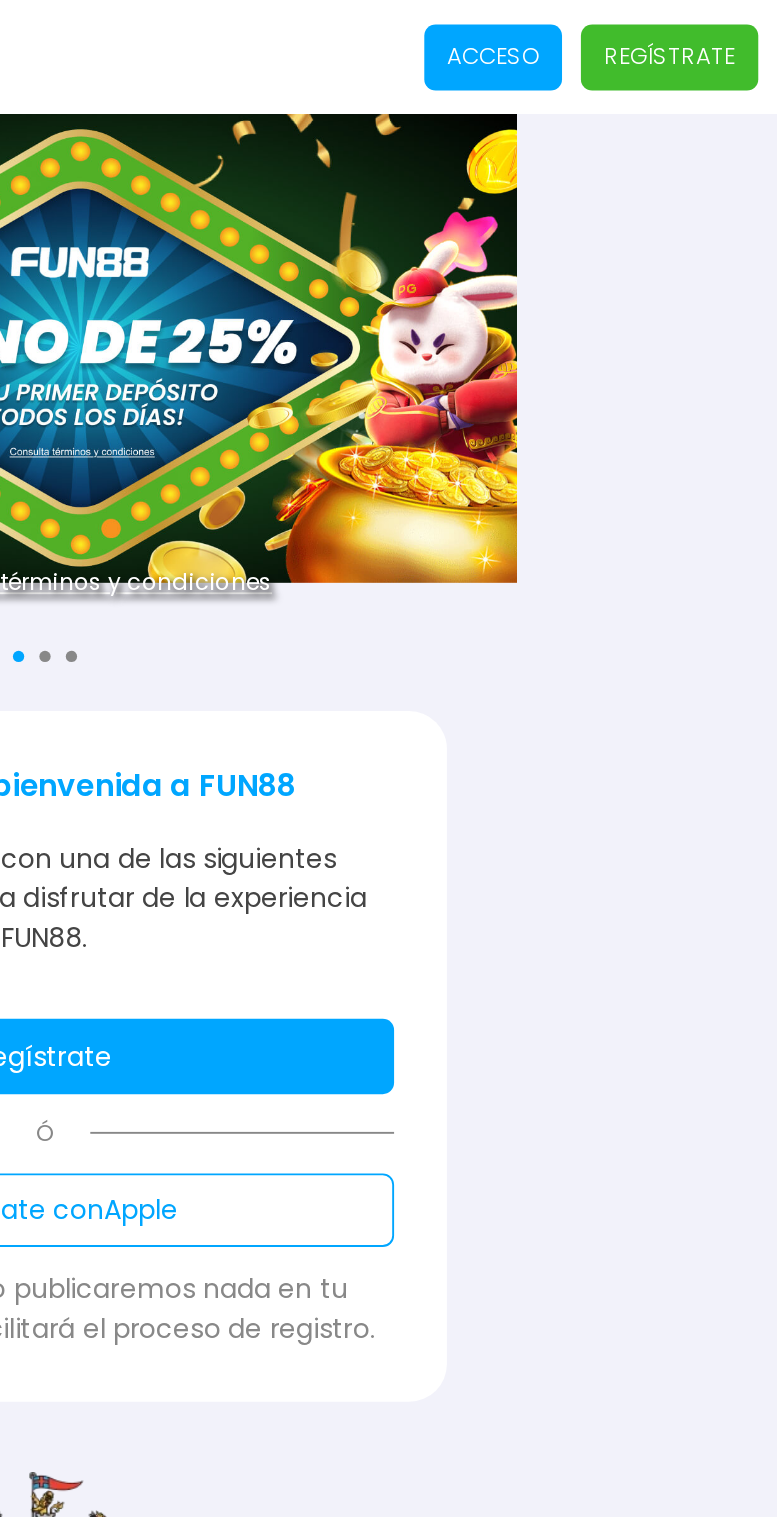 scroll, scrollTop: 0, scrollLeft: 0, axis: both 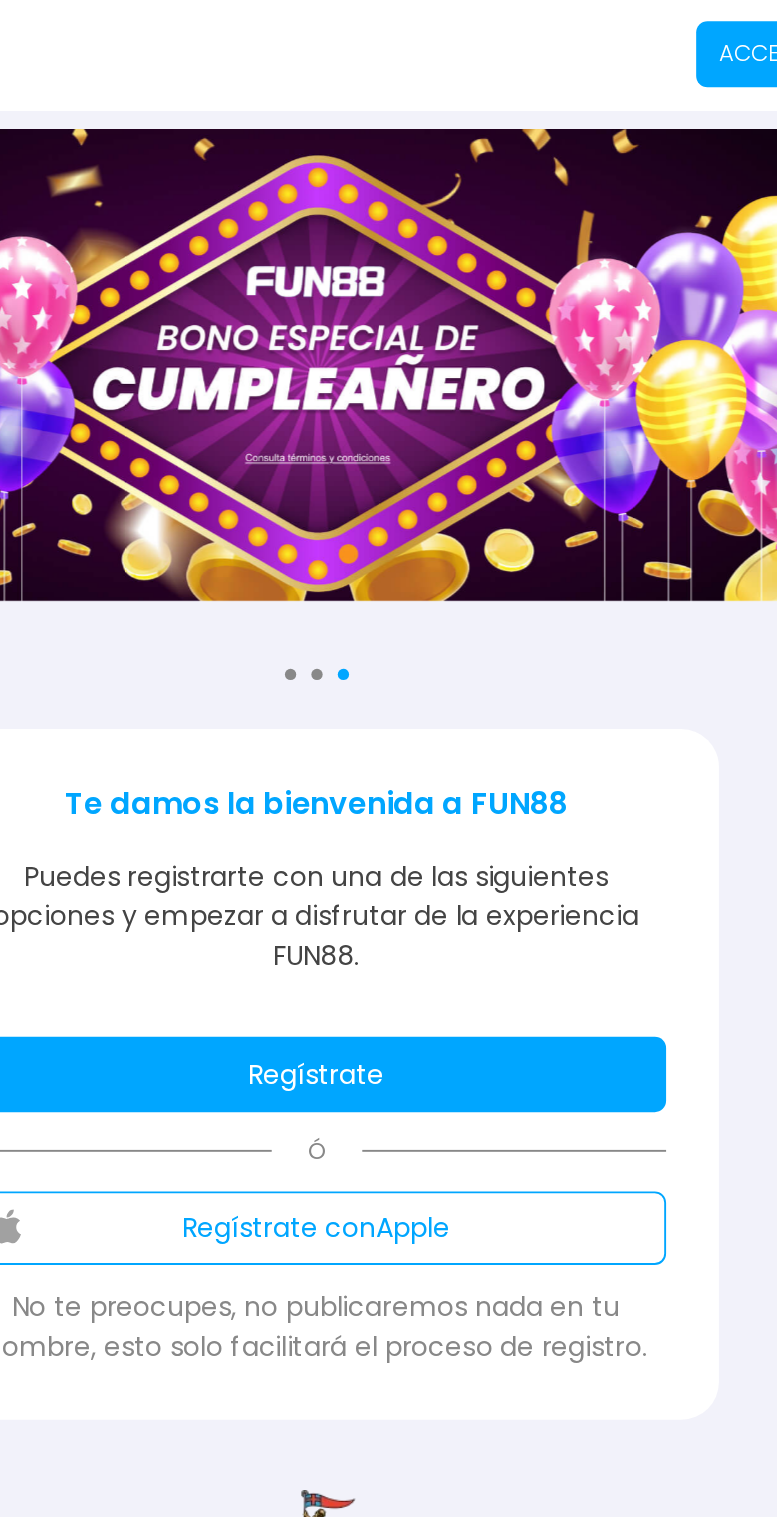 click on "Regístrate" at bounding box center (389, 571) 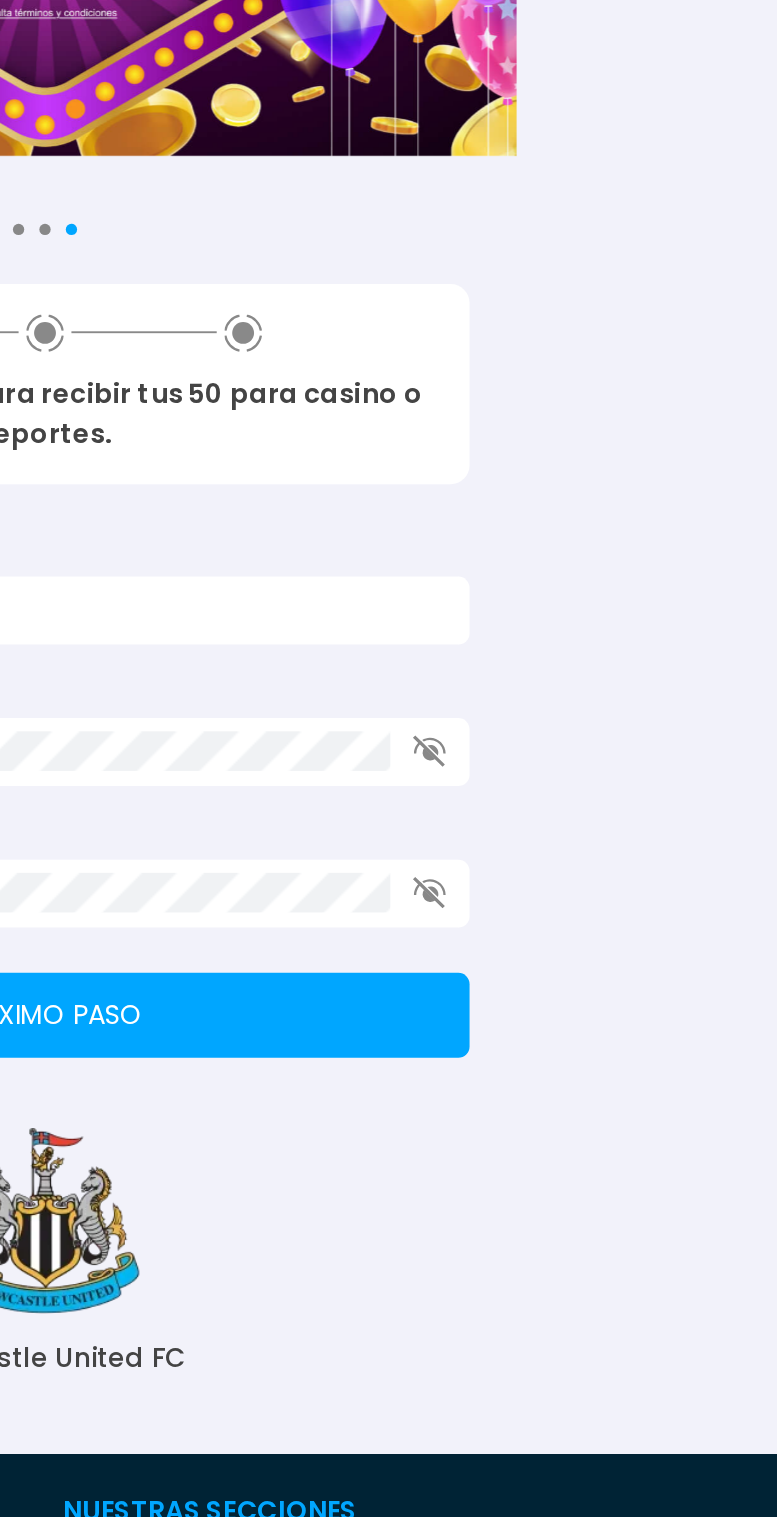 scroll, scrollTop: 0, scrollLeft: 0, axis: both 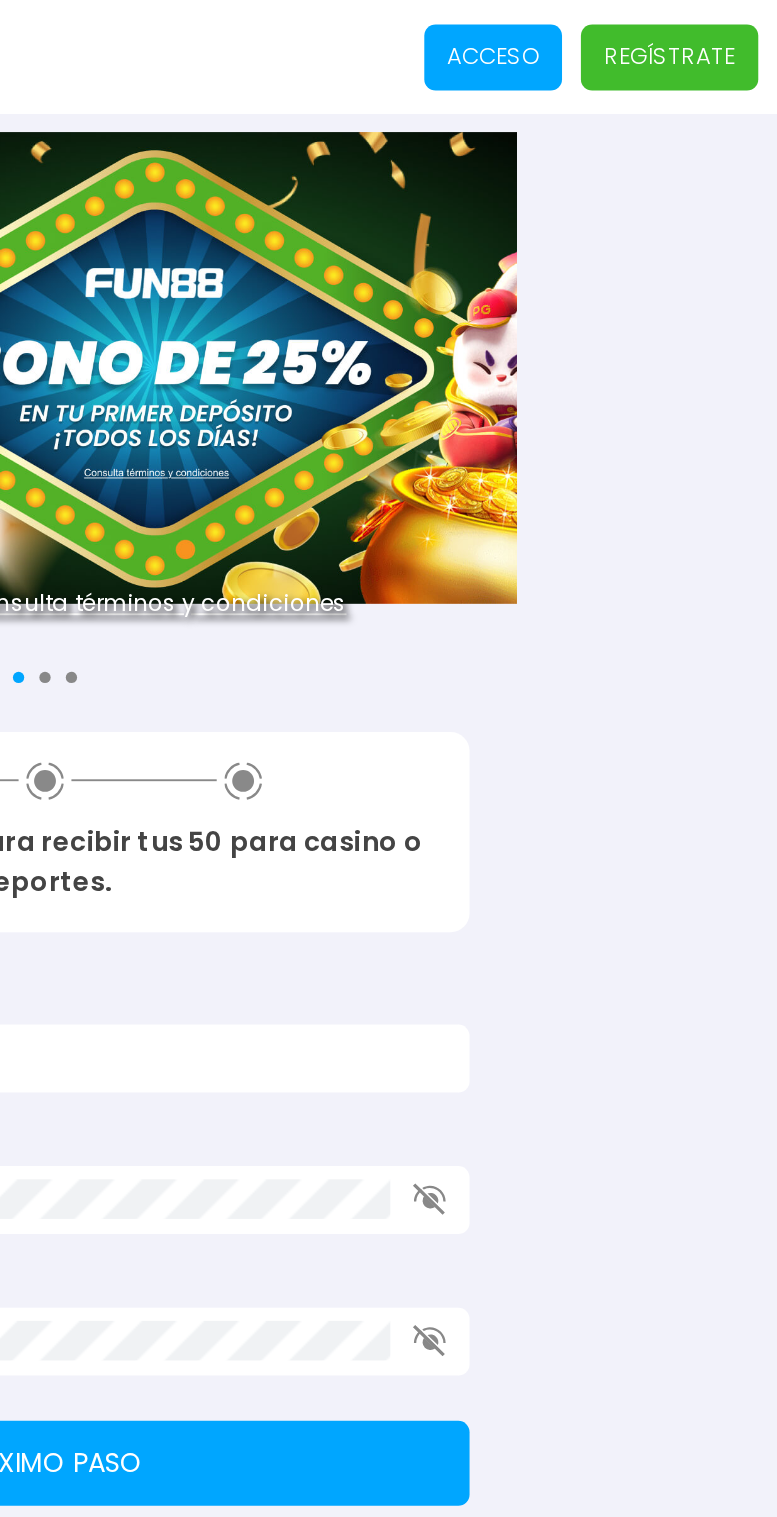 click on "Regístrate" at bounding box center (720, 30) 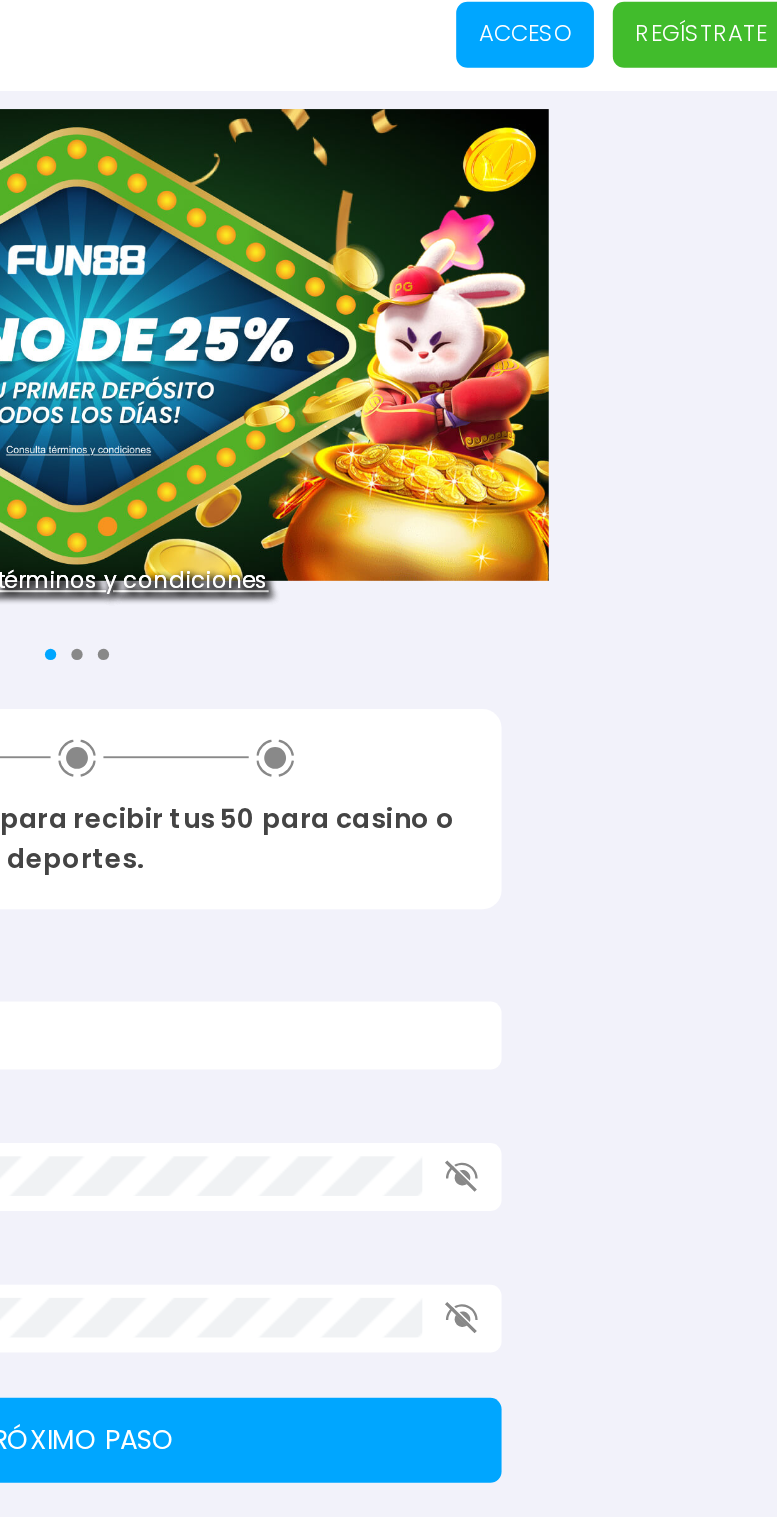 click on "Acceso" at bounding box center (626, 30) 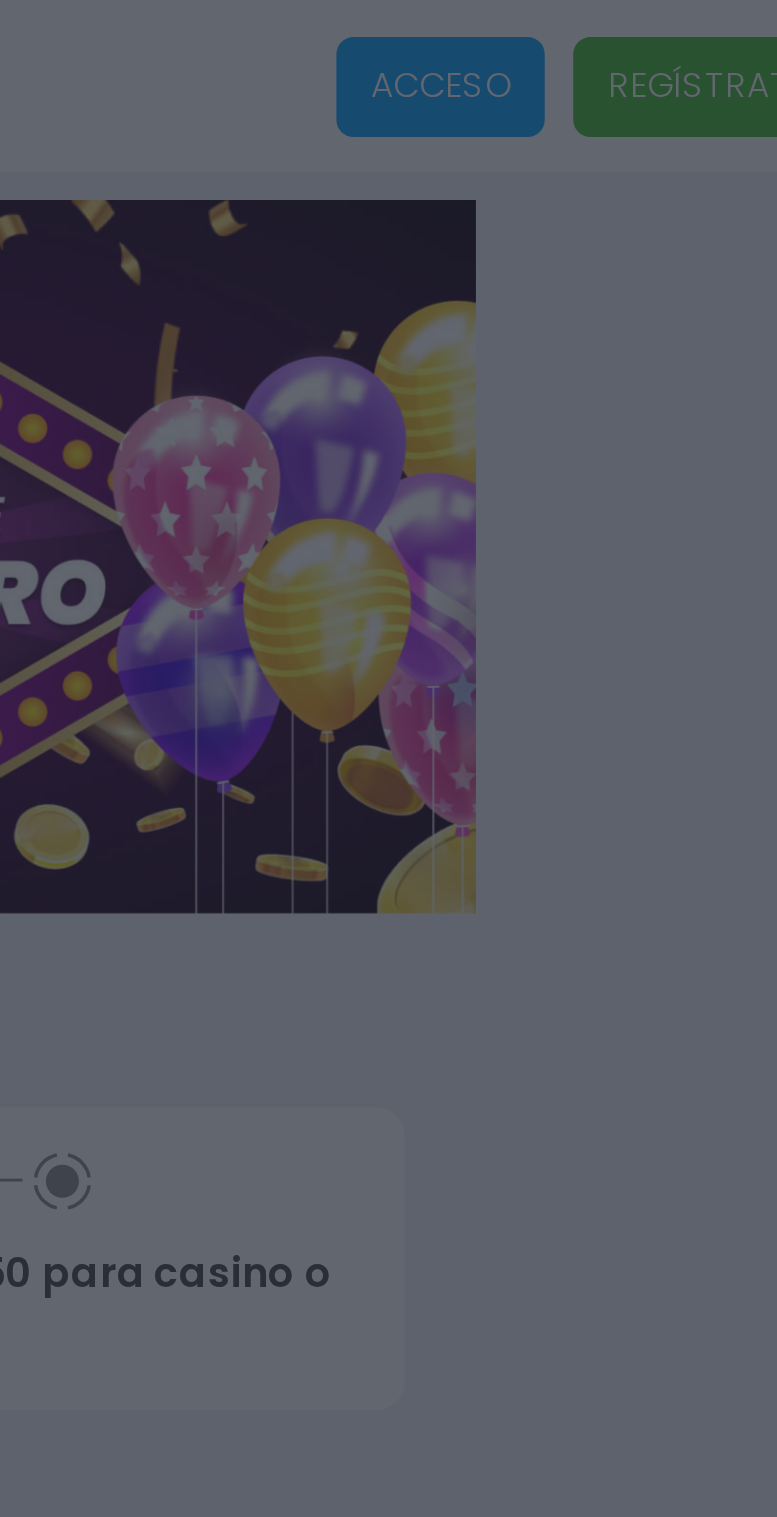click at bounding box center (388, 758) 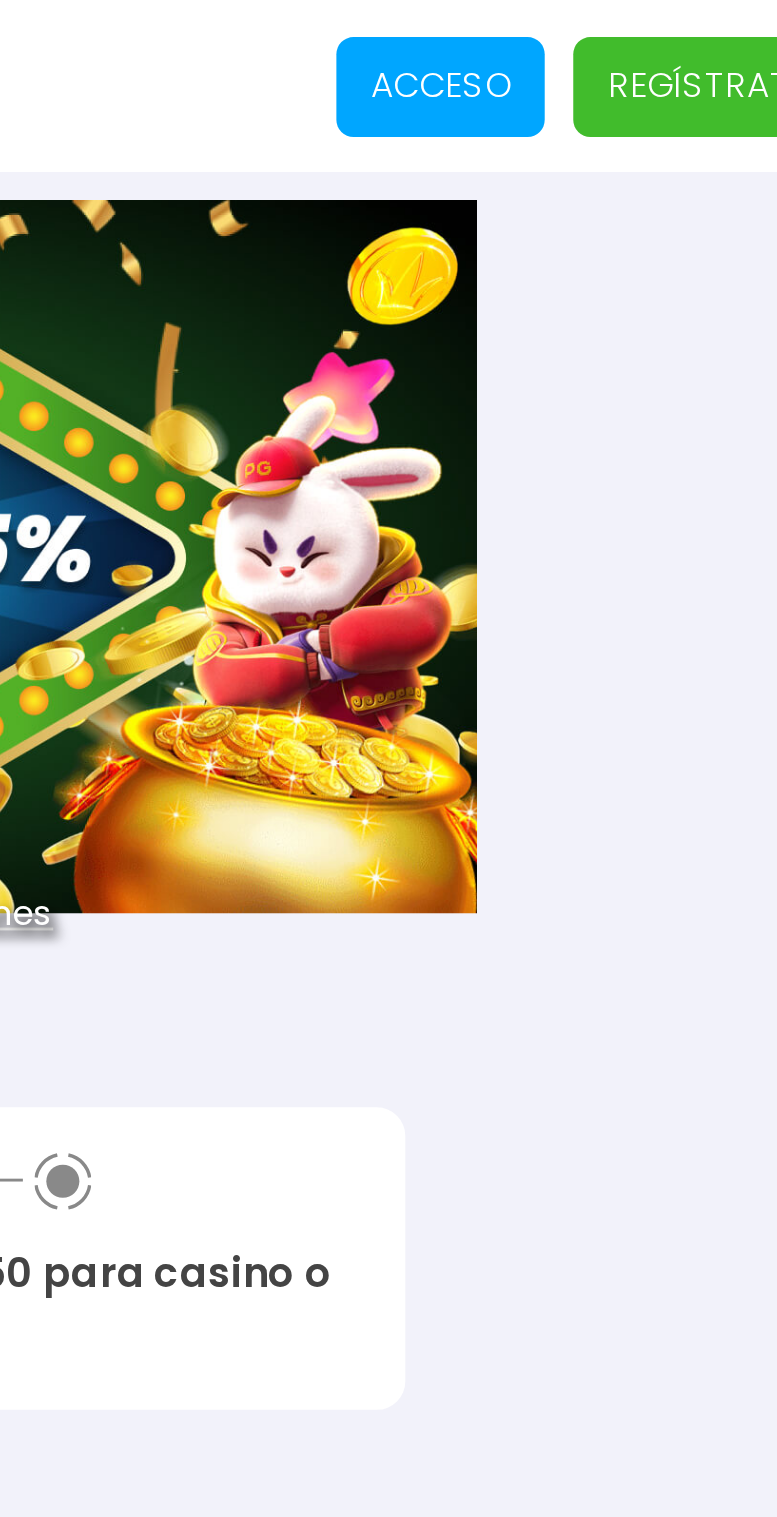 click on "Acceso" at bounding box center [626, 30] 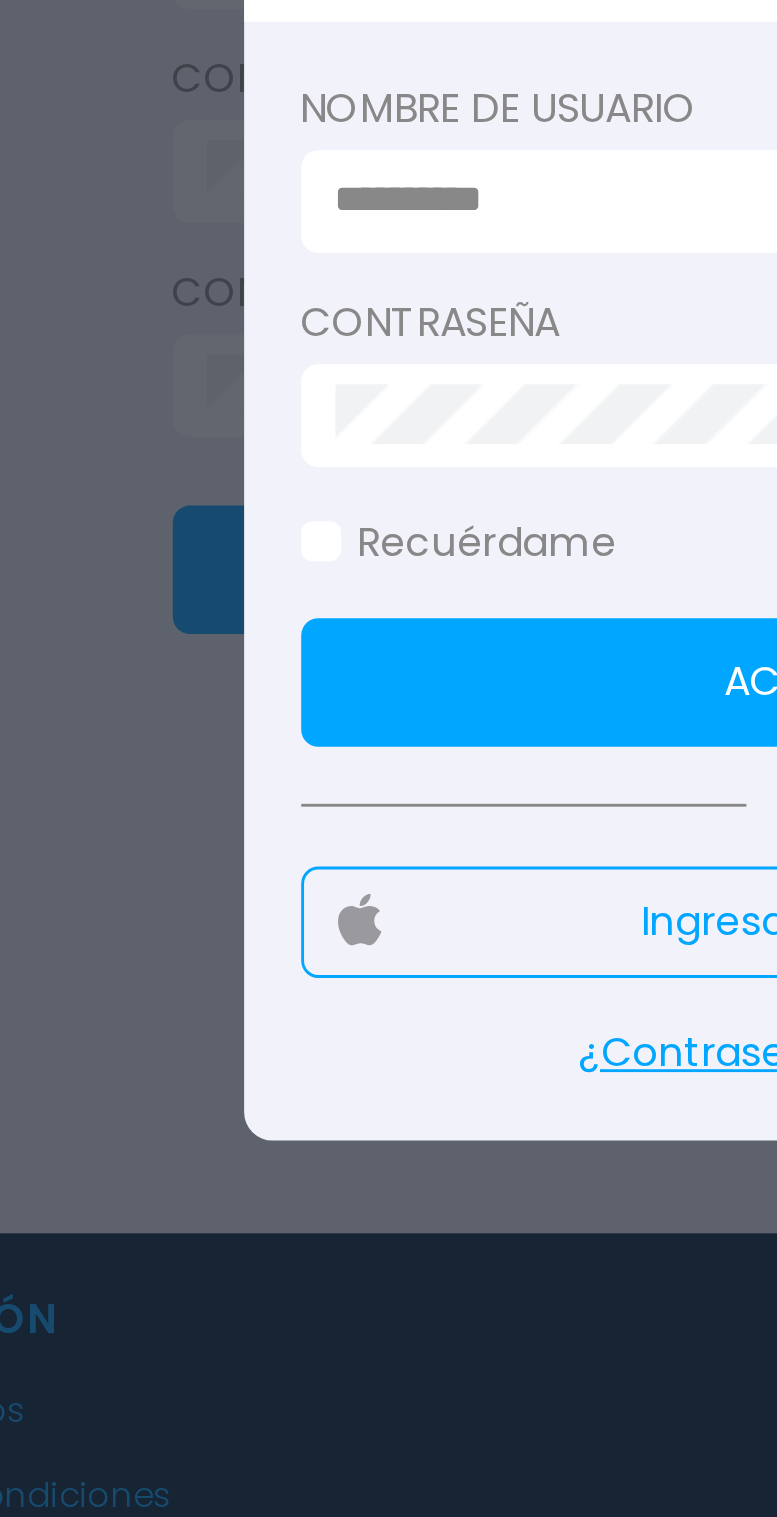 click at bounding box center [383, 646] 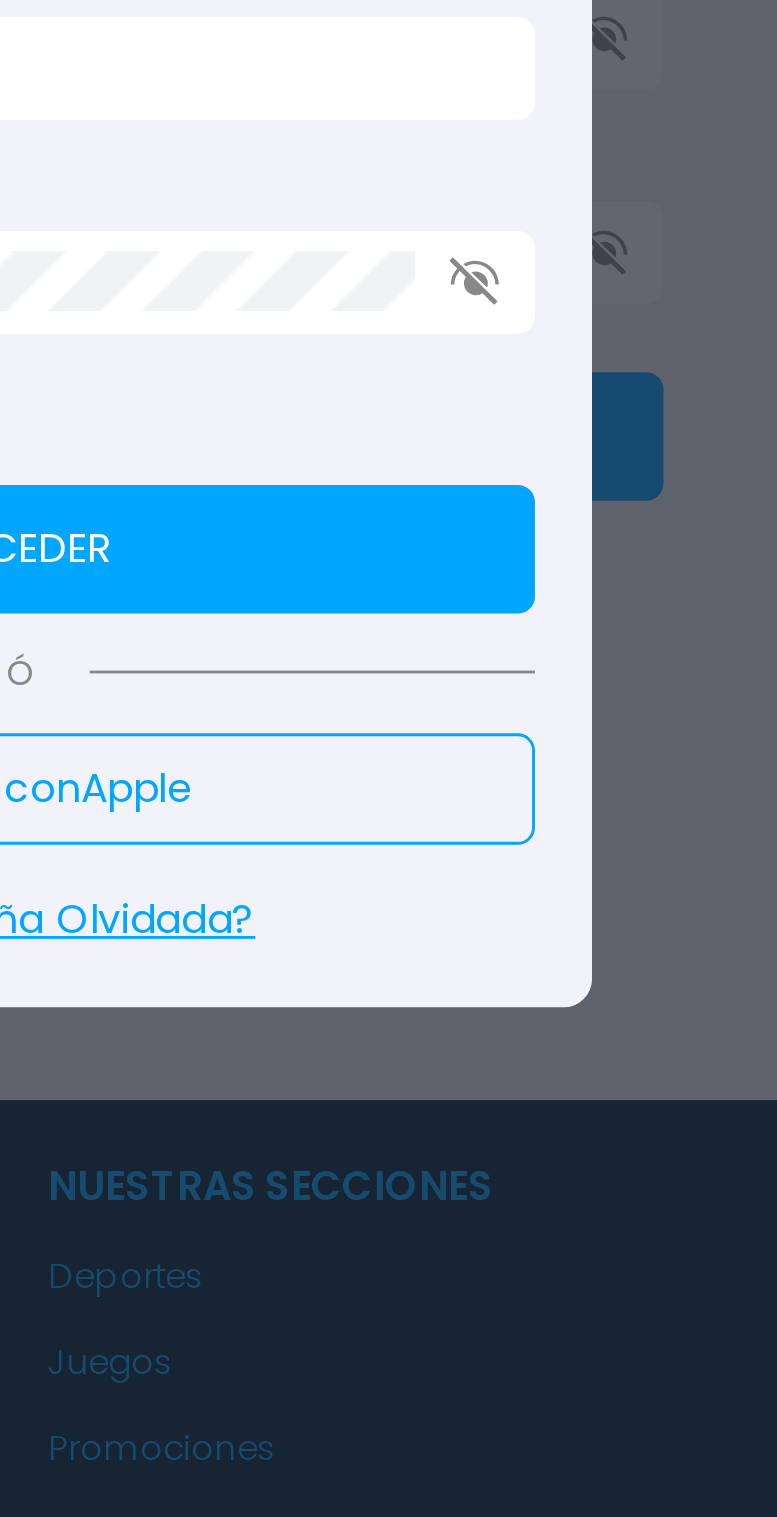 type on "*********" 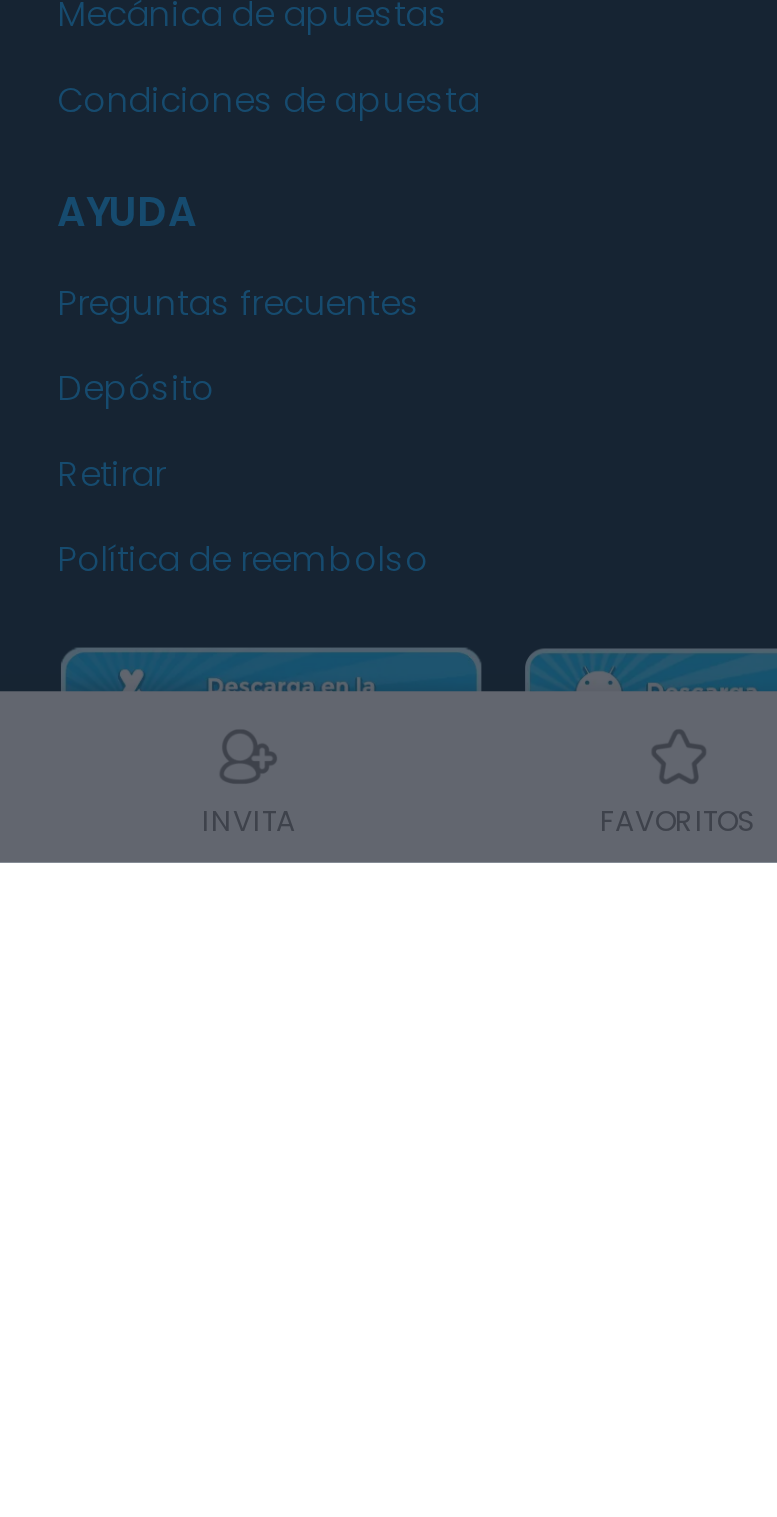 click at bounding box center (388, 758) 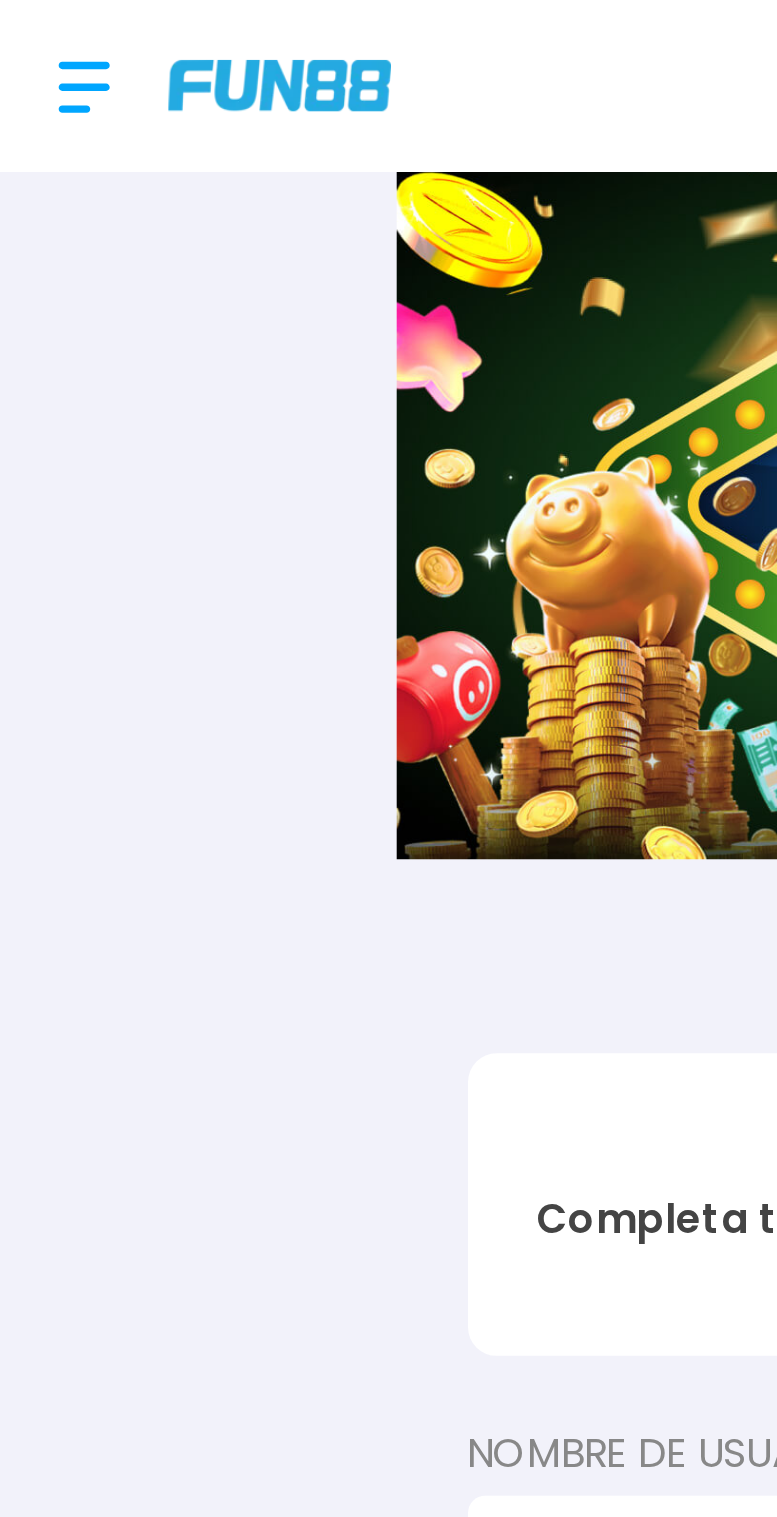 scroll, scrollTop: 0, scrollLeft: 0, axis: both 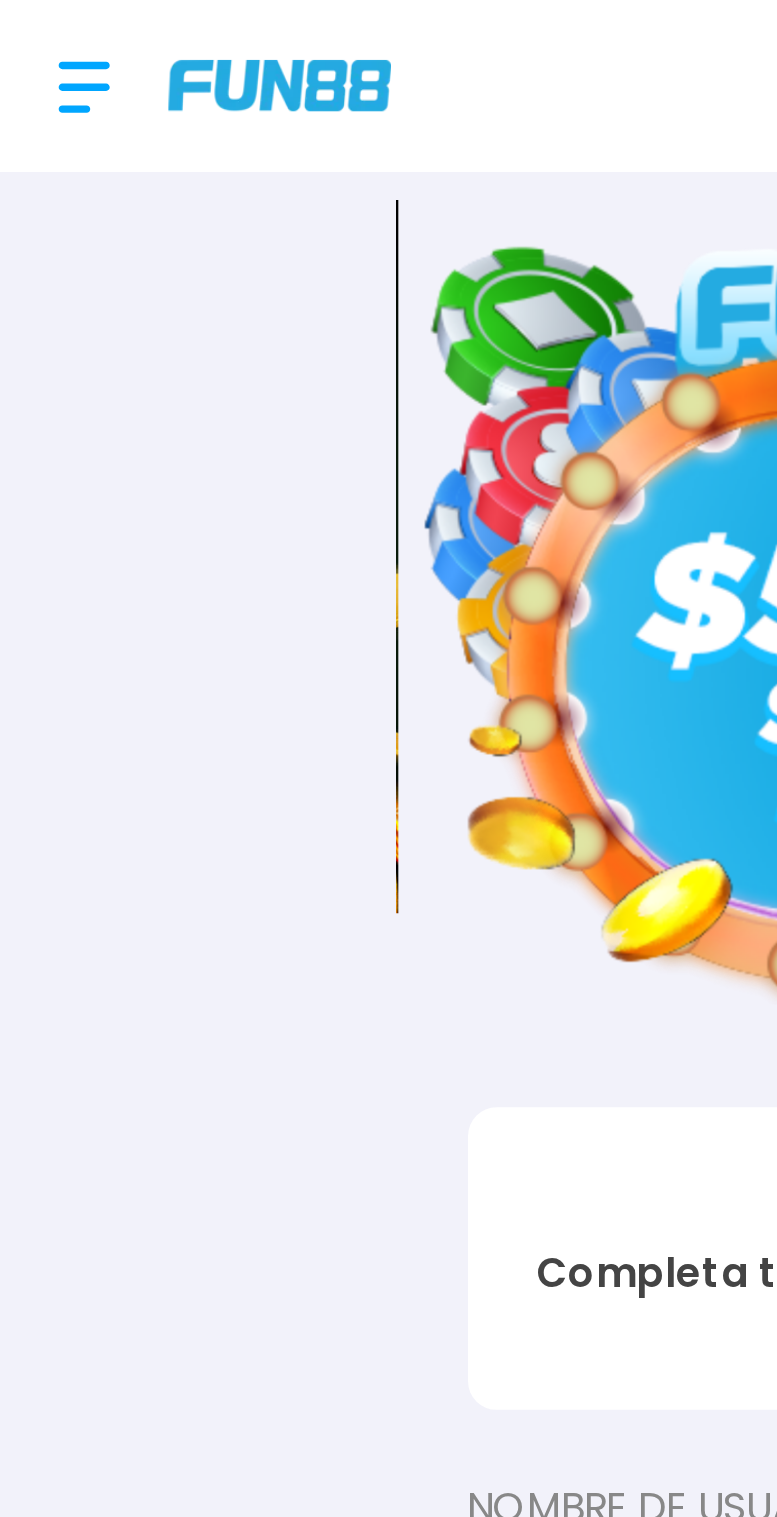 click at bounding box center (29, 30) 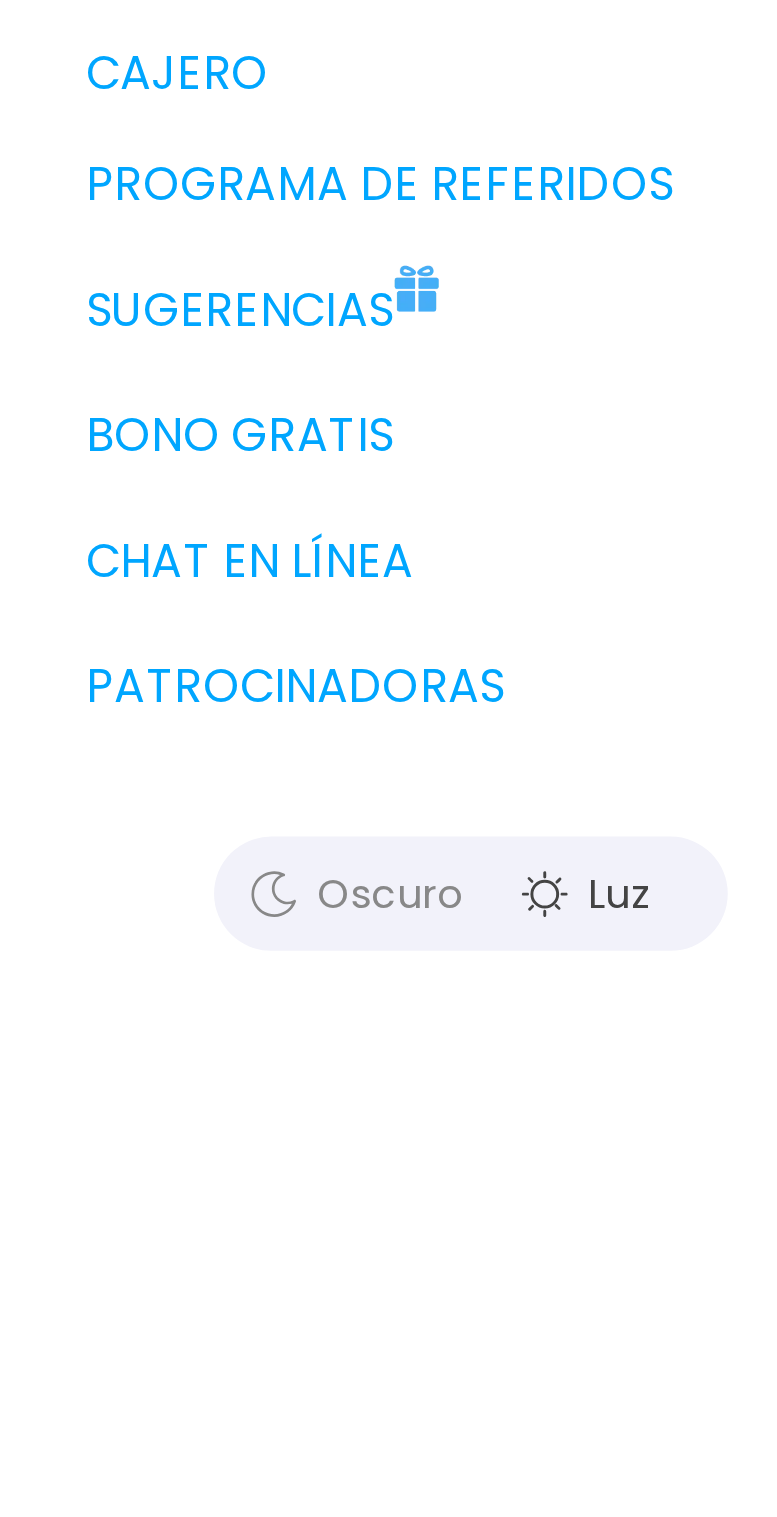 click on "Oscuro" at bounding box center [125, 755] 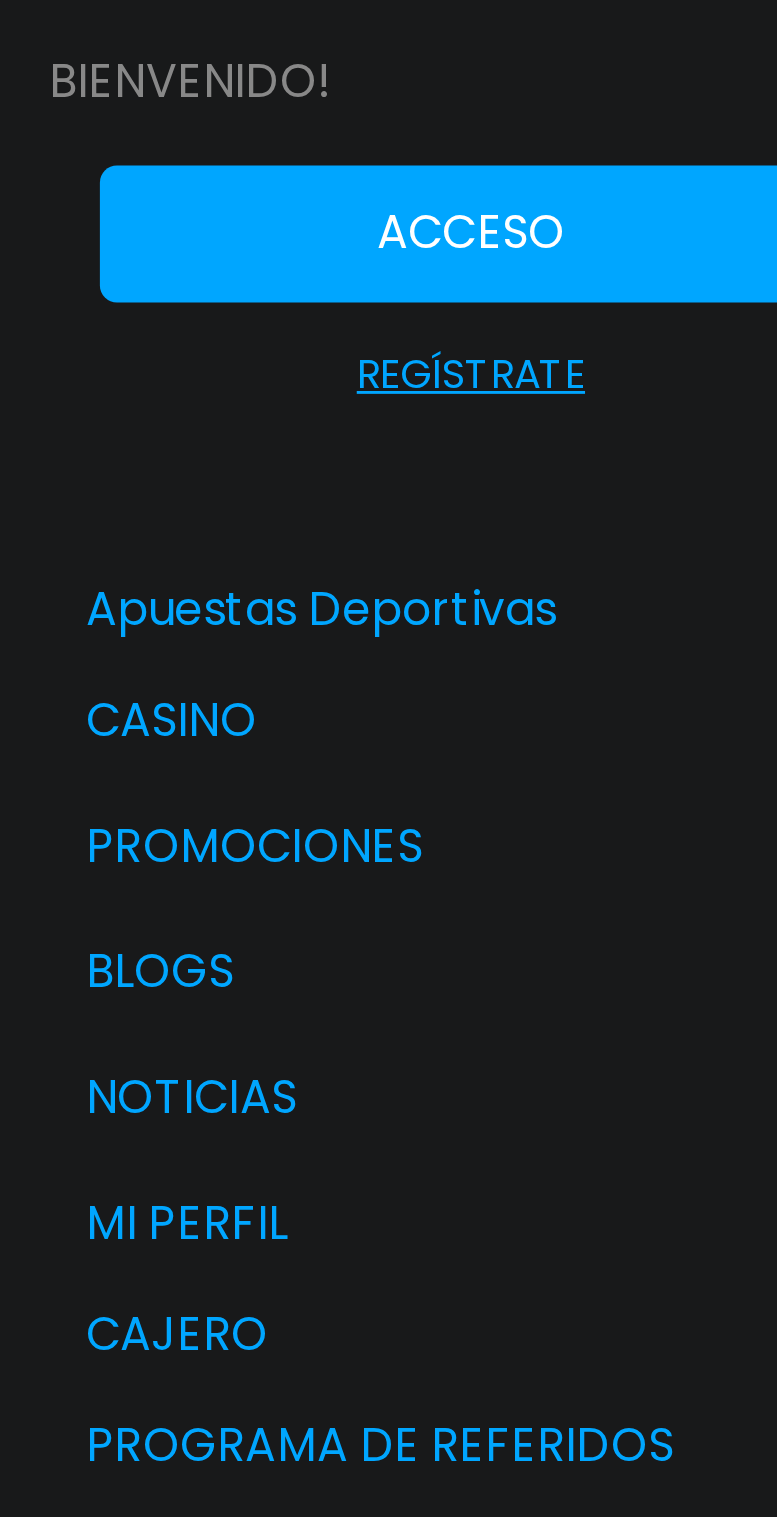 click on "Acceso" at bounding box center (165, 82) 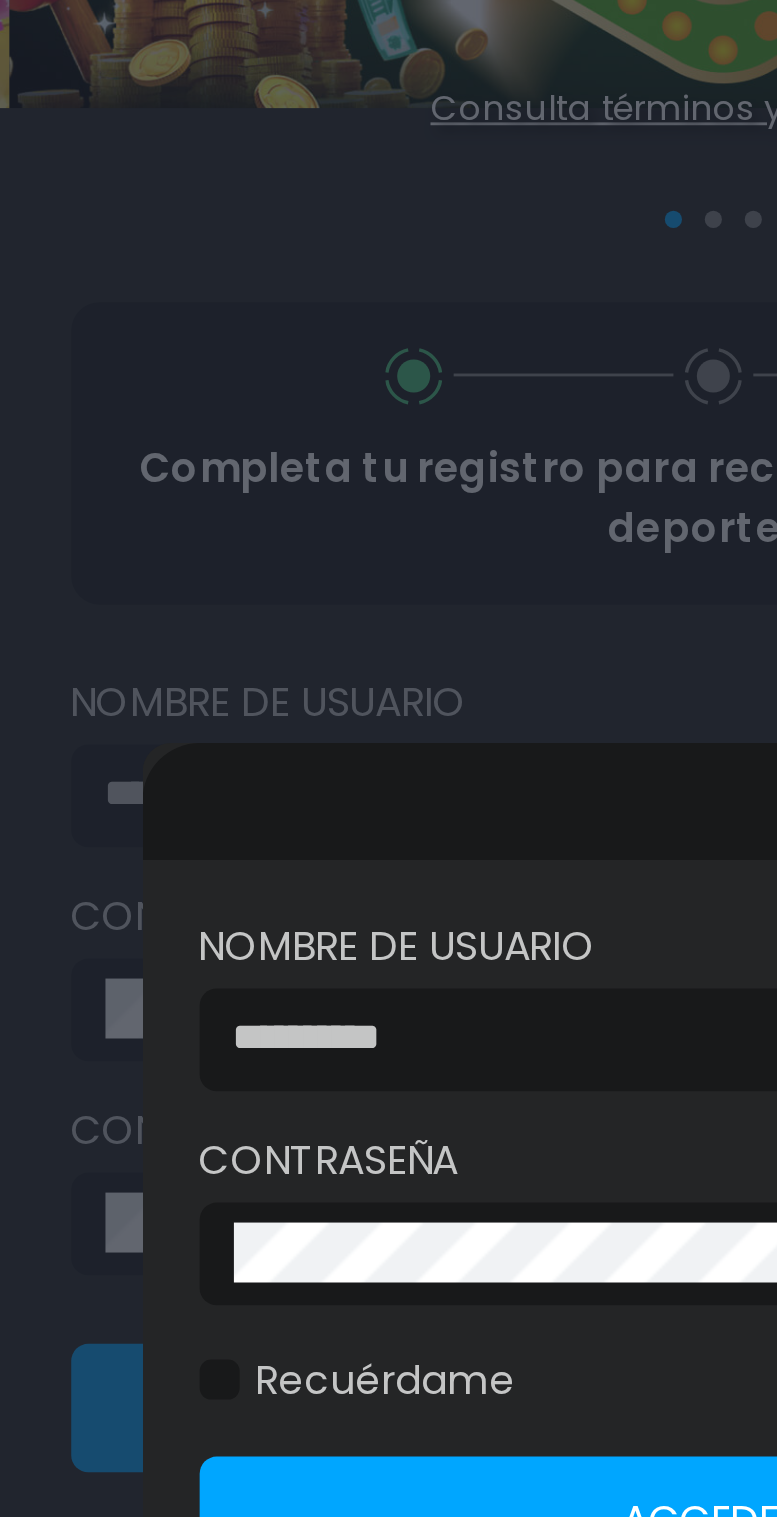 click on "REGÍSTRATE" at bounding box center (389, 562) 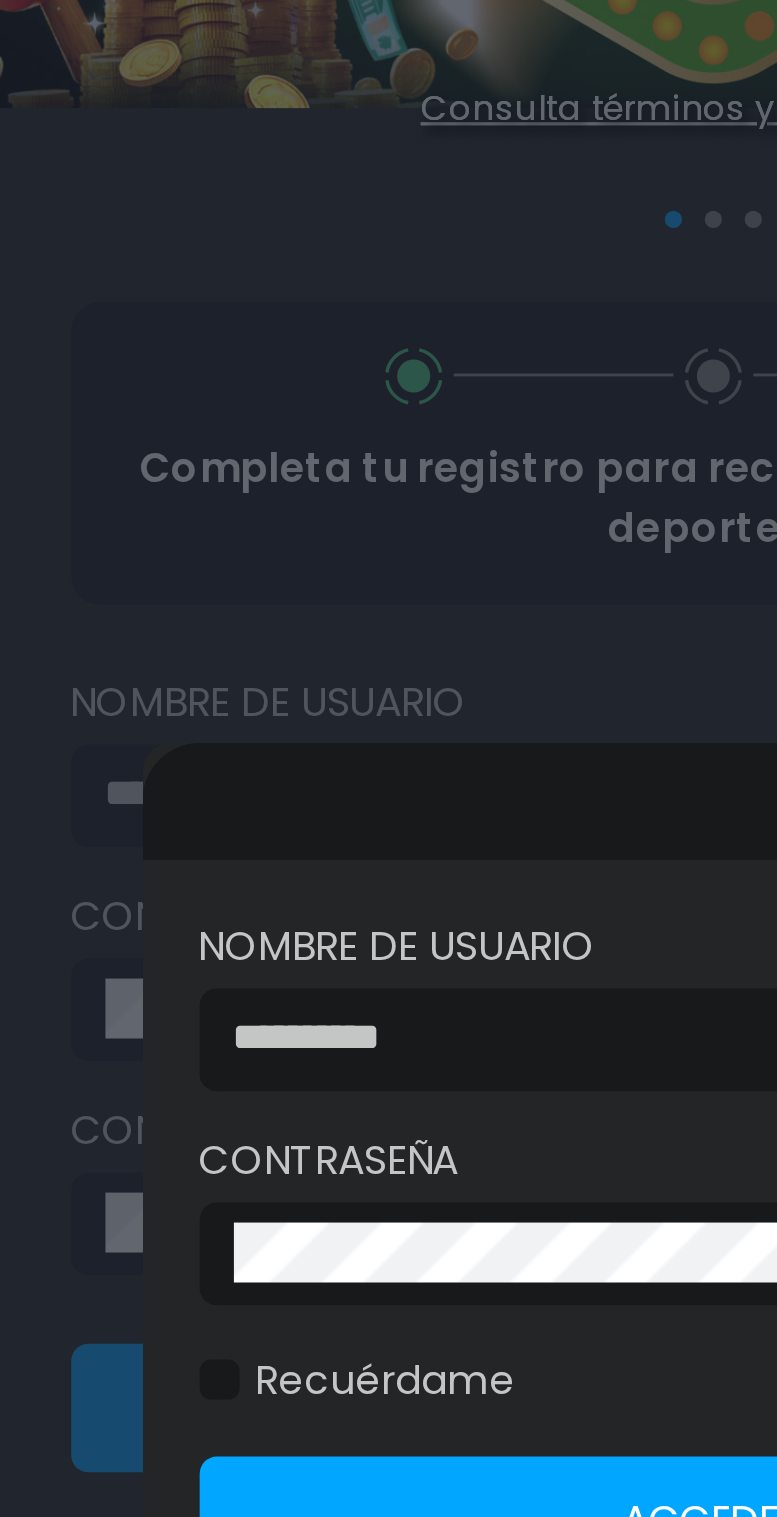 click on "REGÍSTRATE" at bounding box center [389, 562] 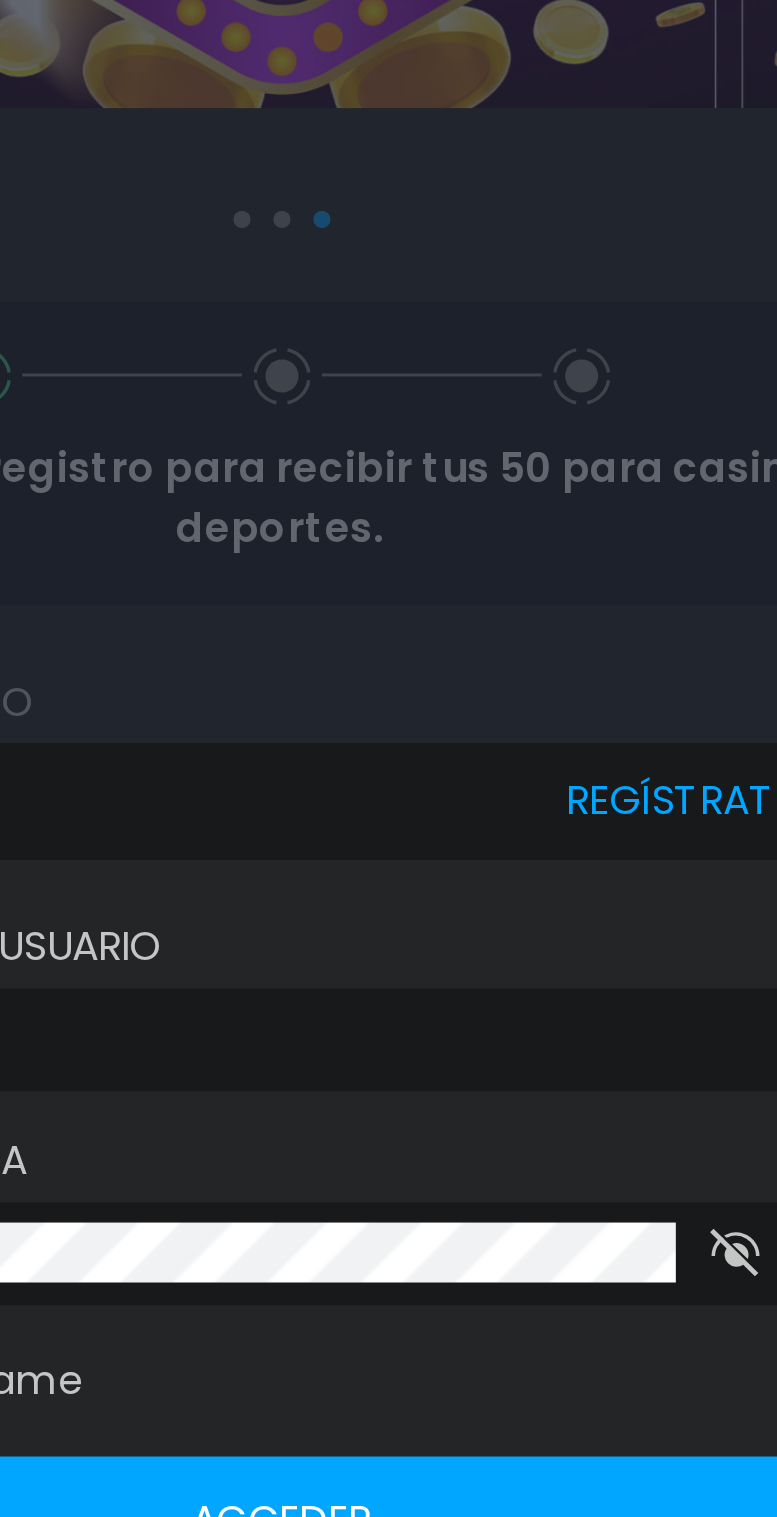 click on "REGÍSTRATE" at bounding box center (529, 562) 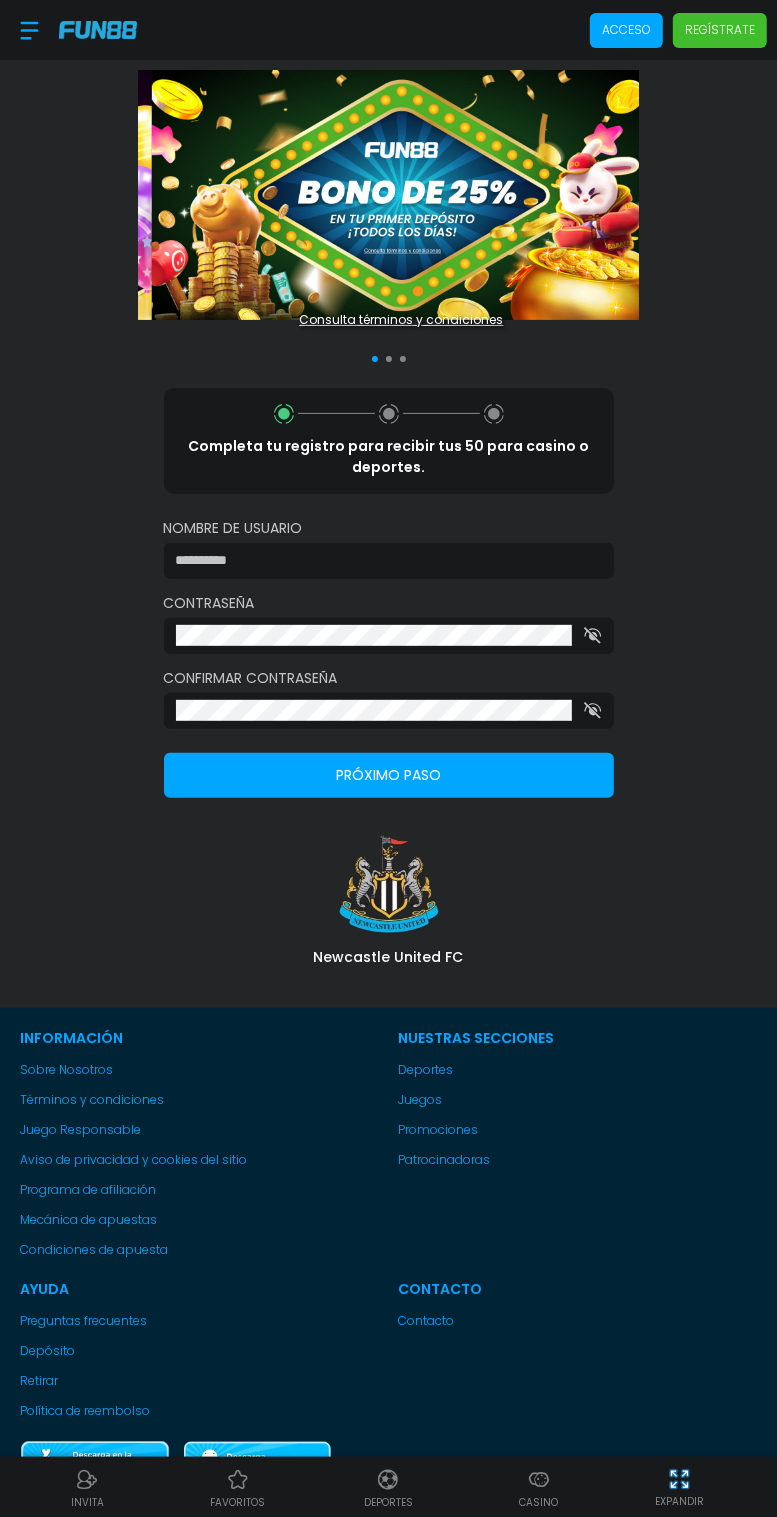 click on "Acceso" at bounding box center (626, 30) 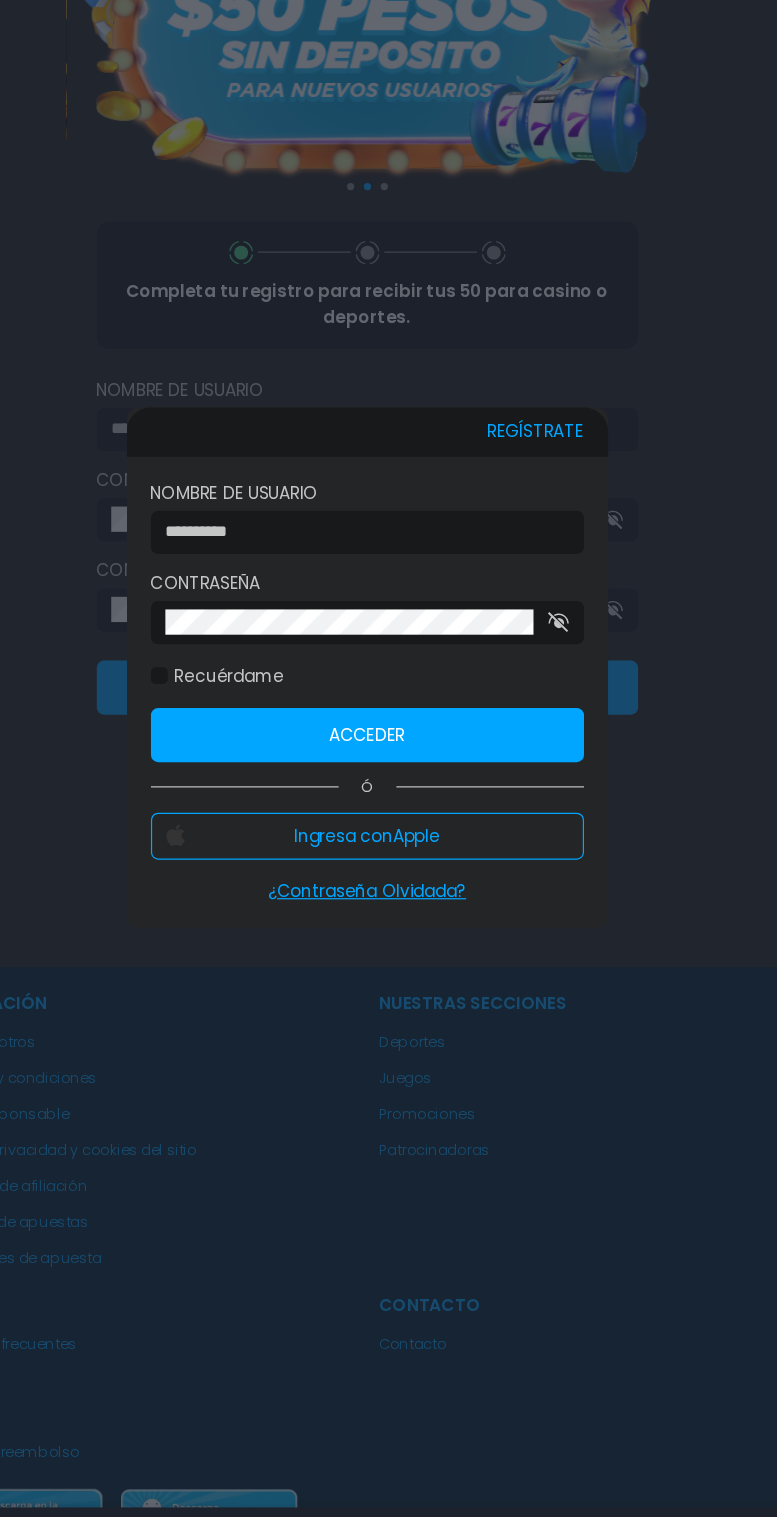 click on "REGÍSTRATE" at bounding box center (529, 562) 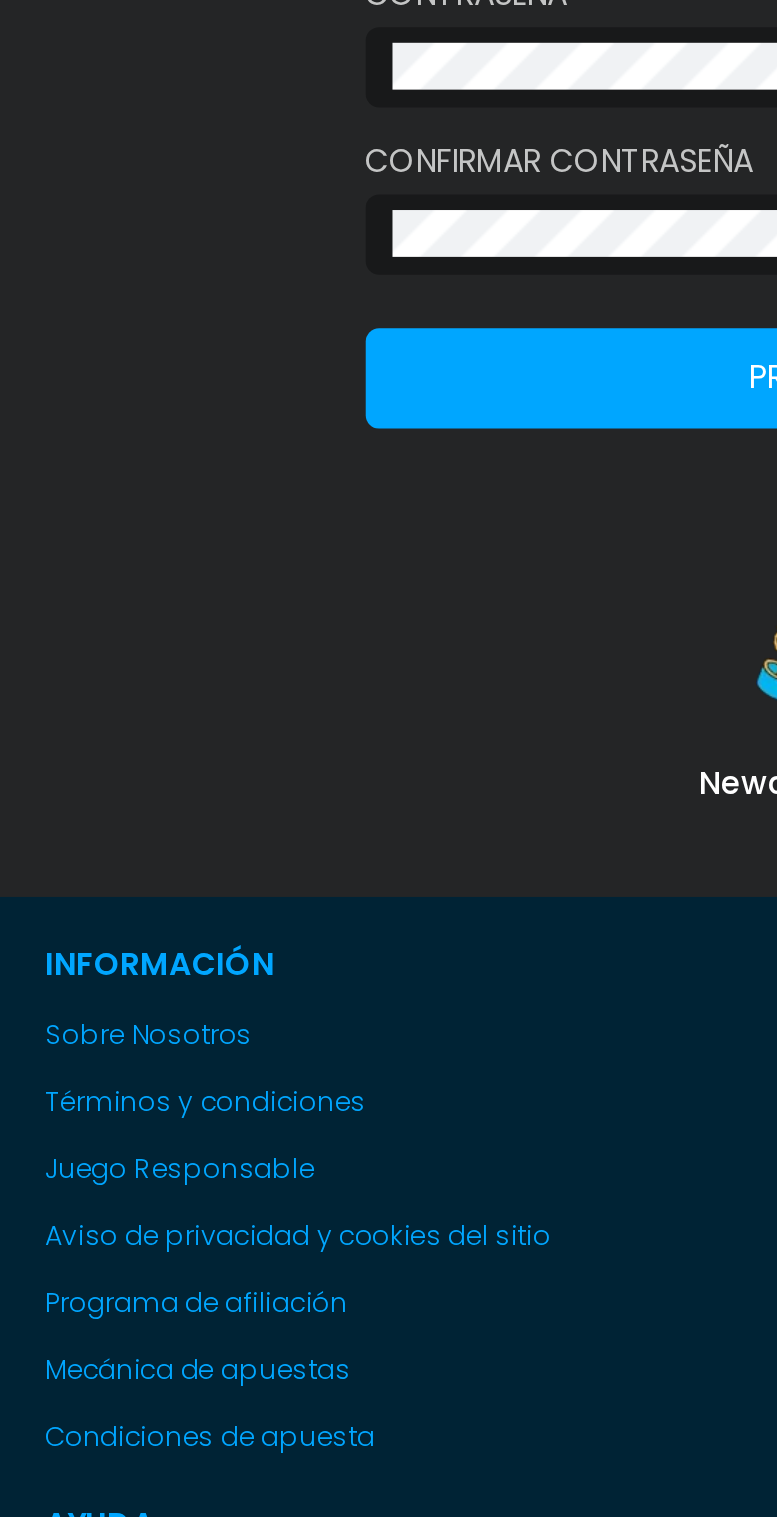 scroll, scrollTop: 345, scrollLeft: 0, axis: vertical 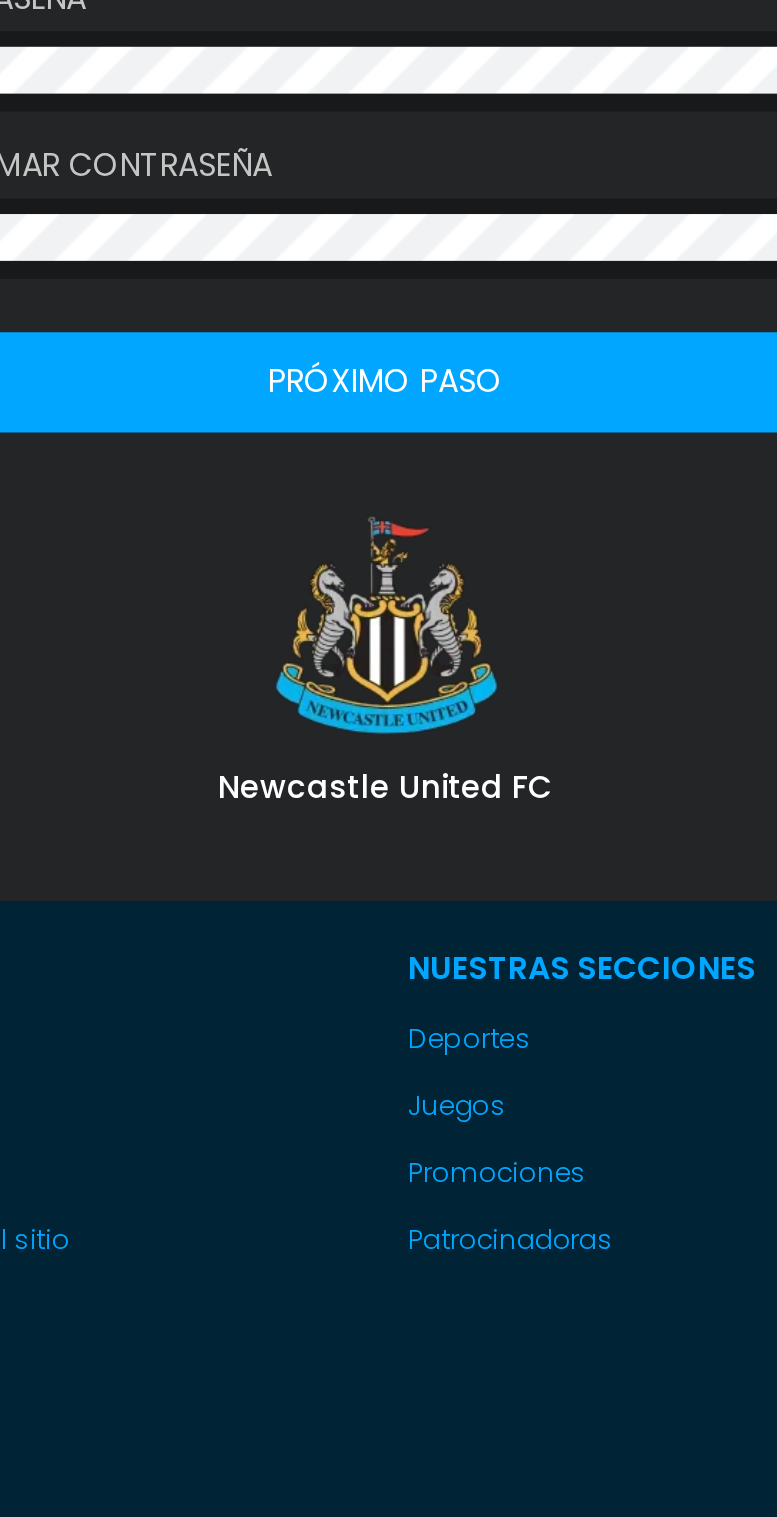 click on "Próximo paso" at bounding box center [389, 430] 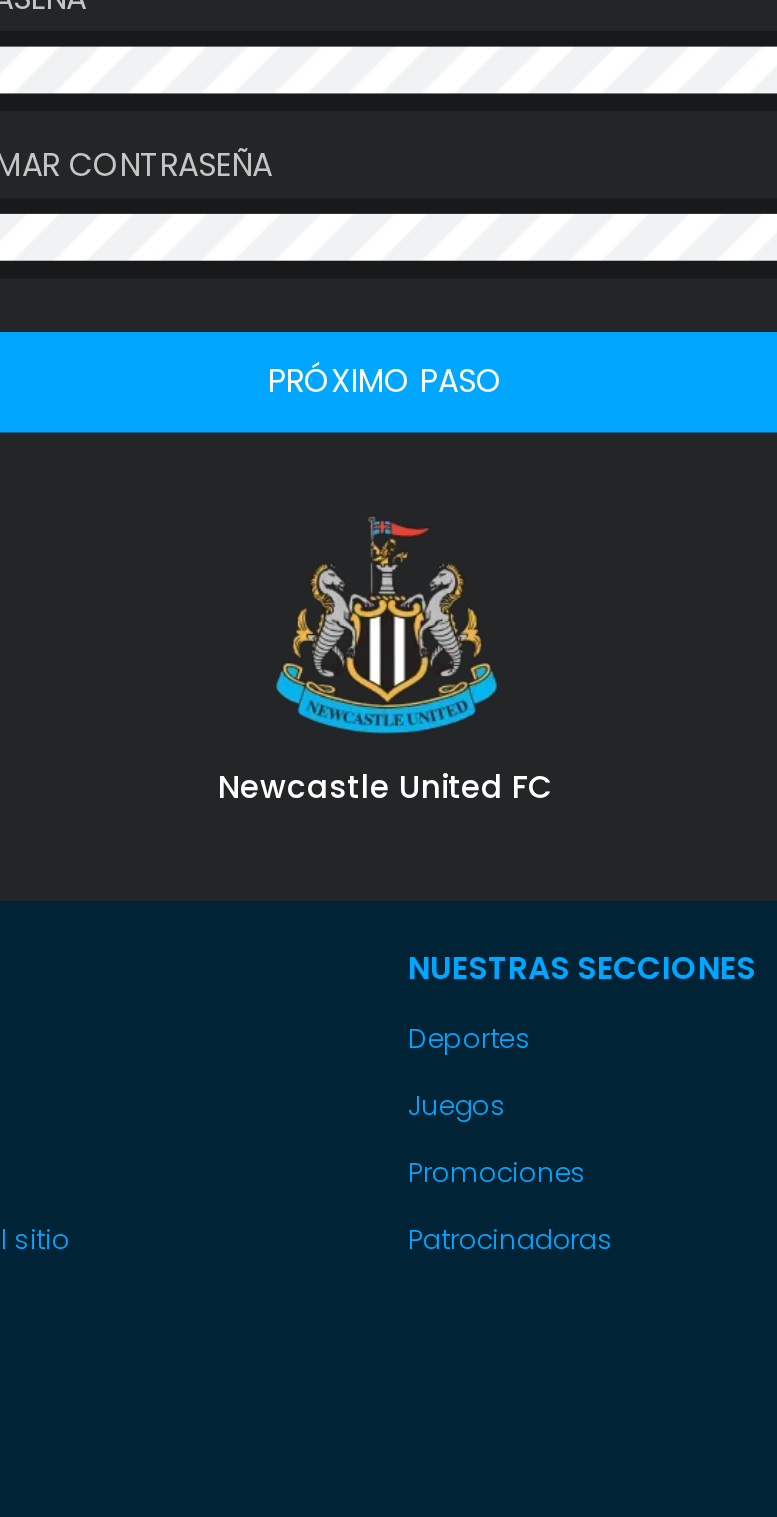 click on "Próximo paso" at bounding box center [389, 430] 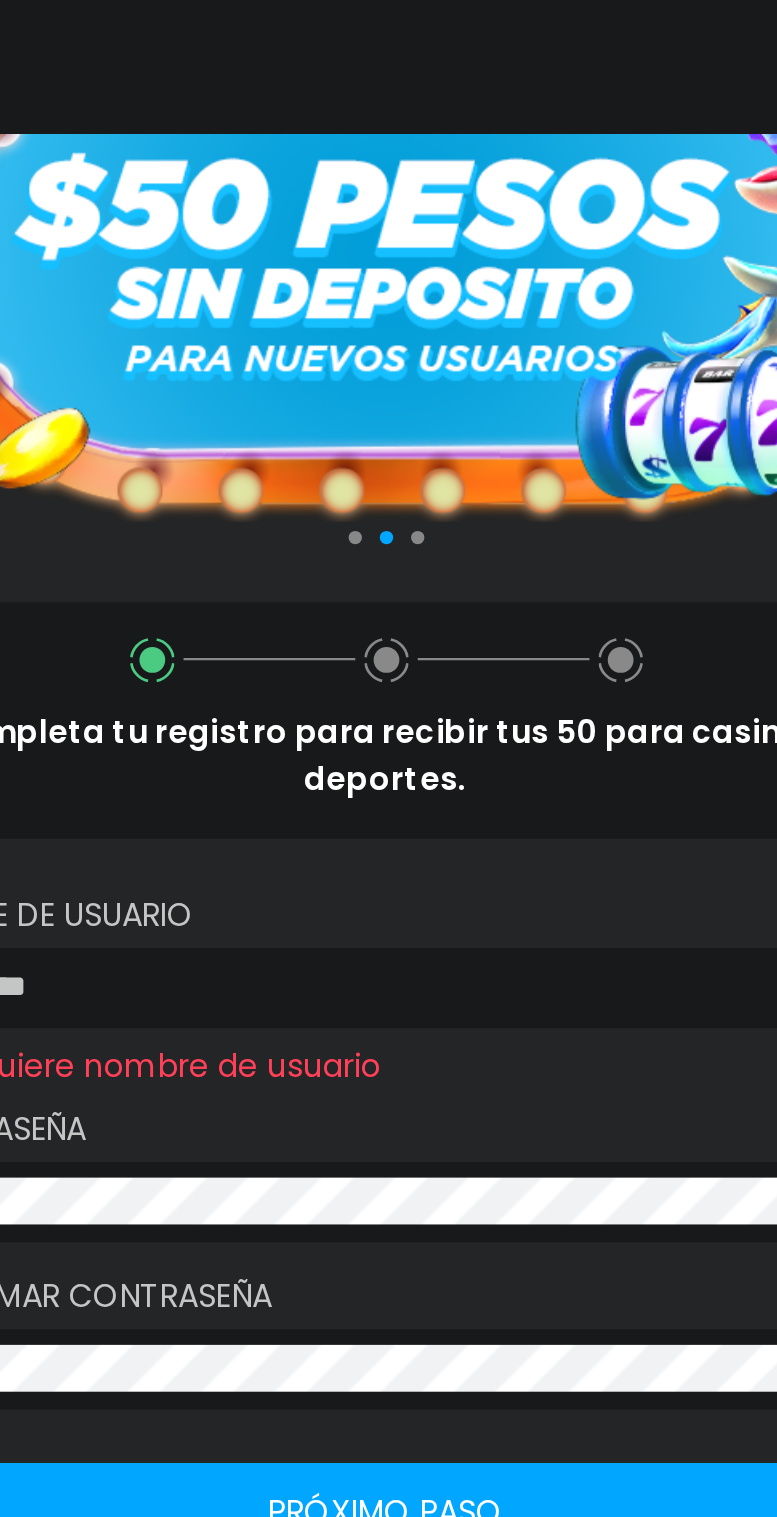 scroll, scrollTop: 115, scrollLeft: 0, axis: vertical 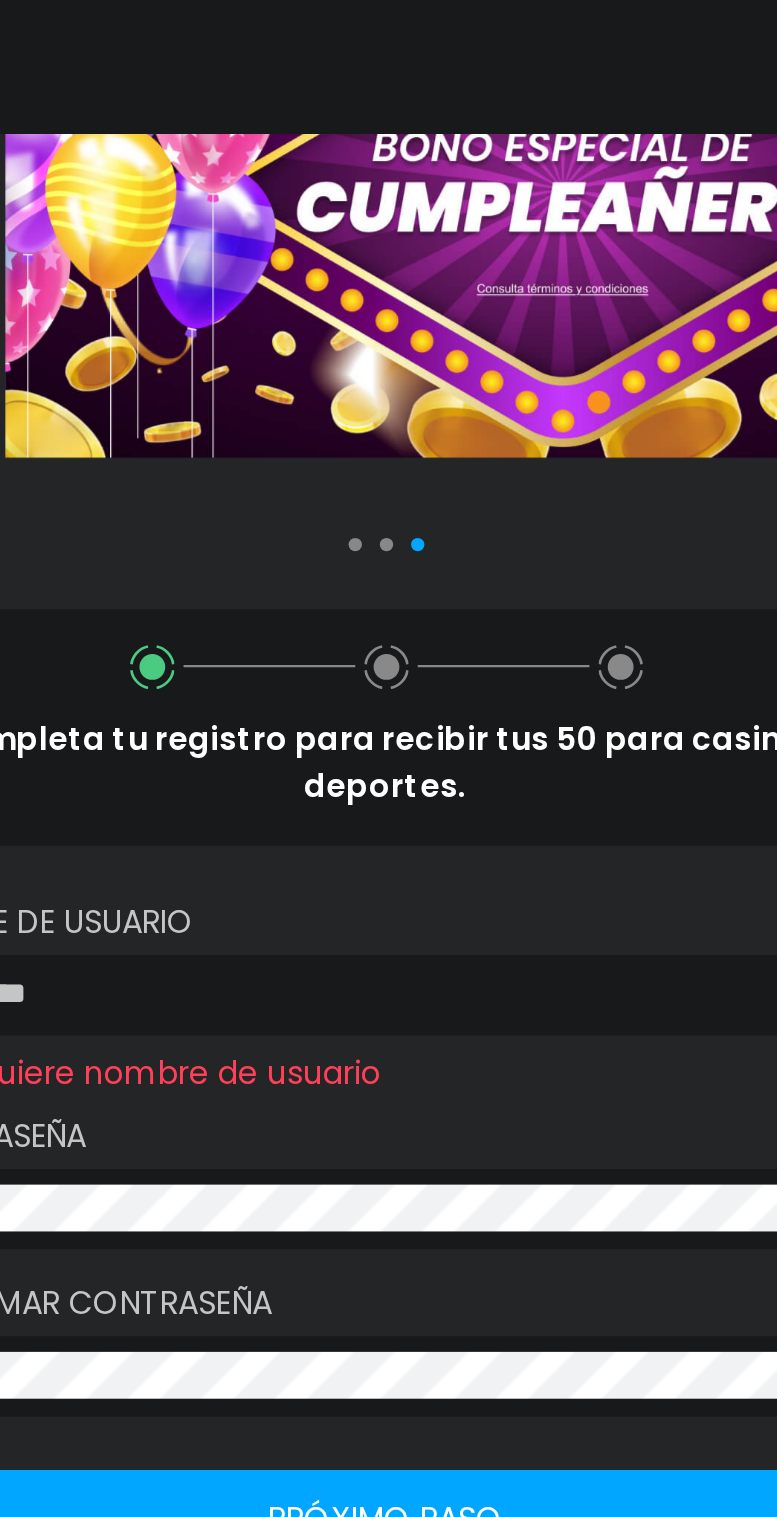 click on "Nombre de usuario" at bounding box center (389, 413) 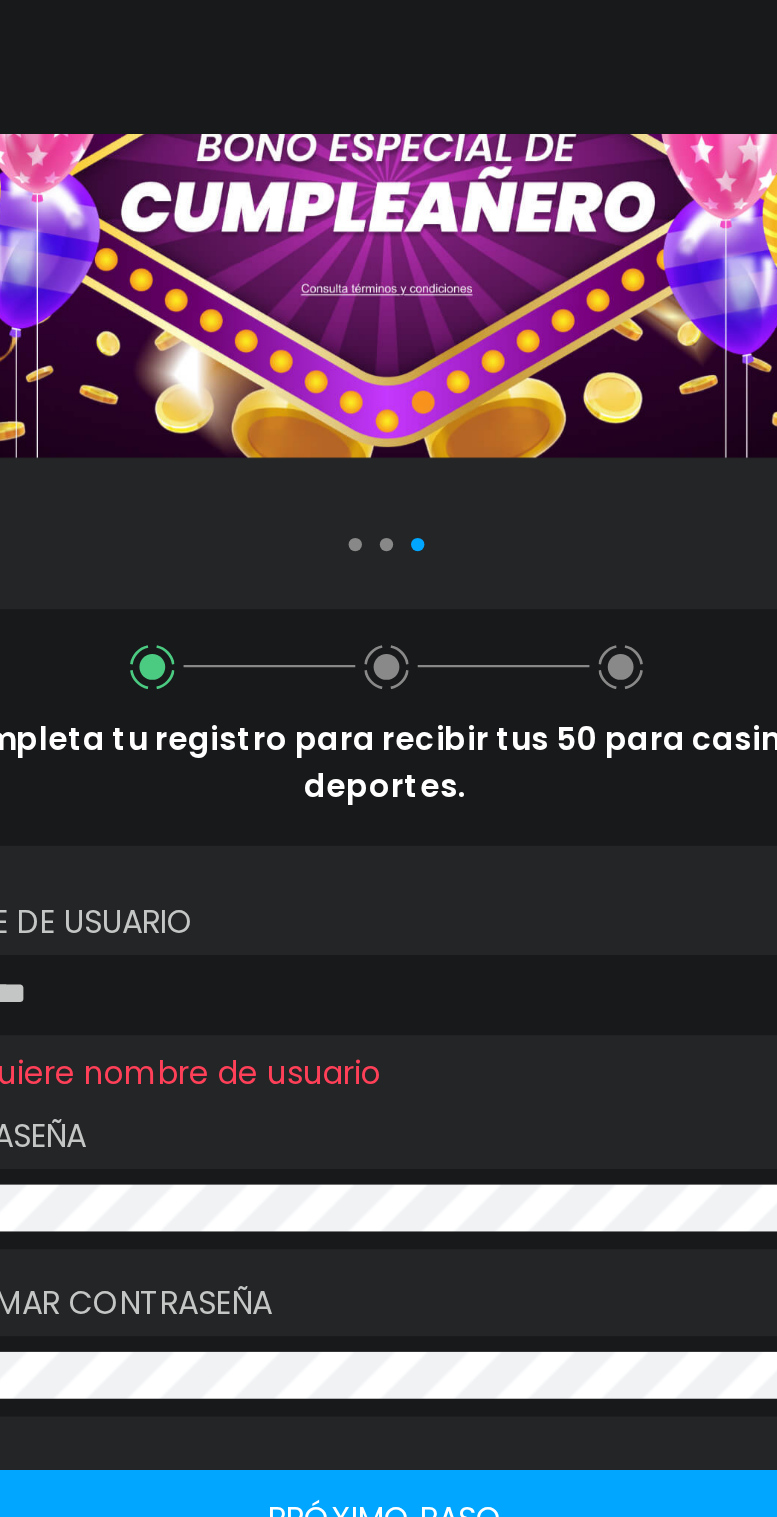 click at bounding box center (383, 445) 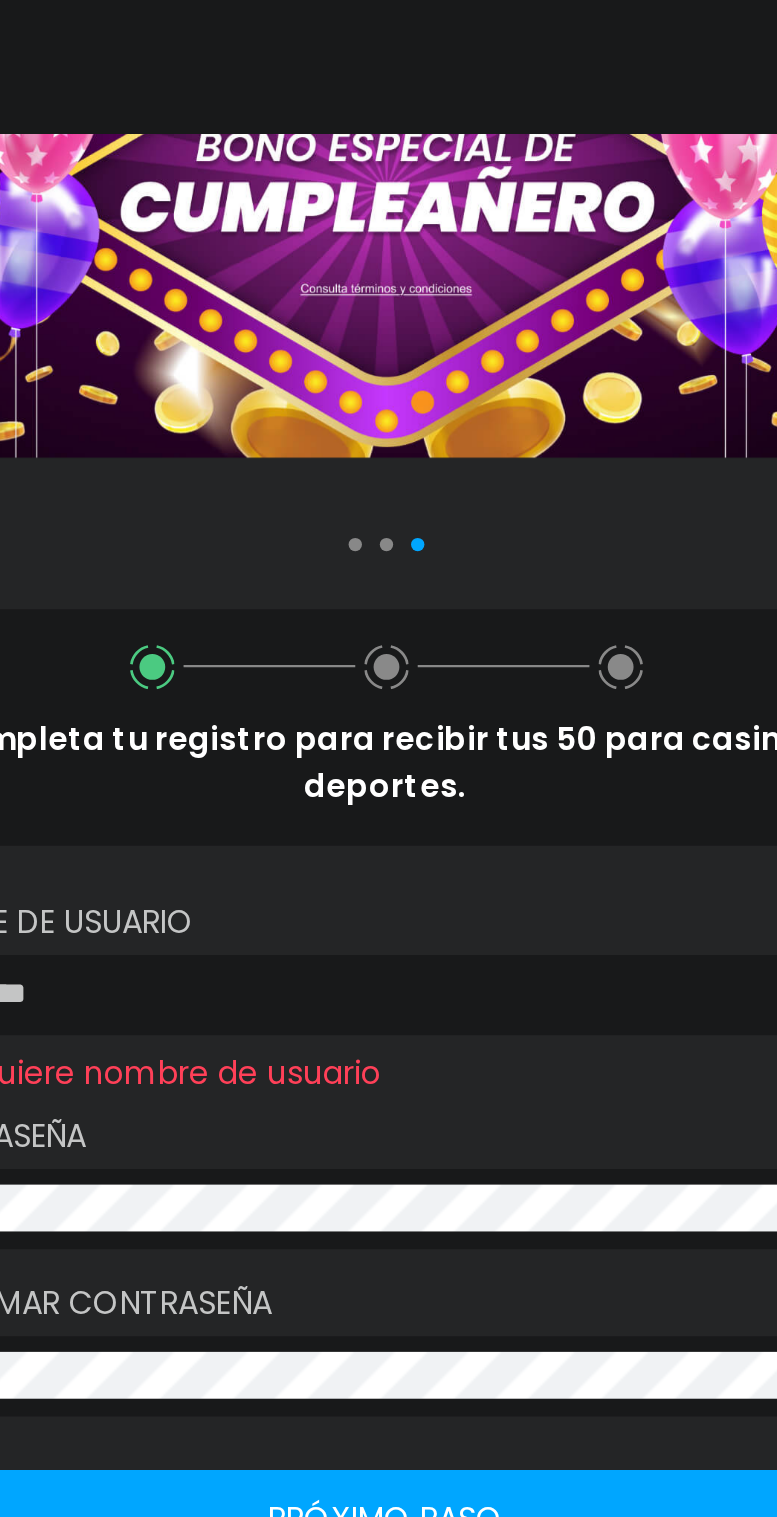 scroll, scrollTop: 0, scrollLeft: 0, axis: both 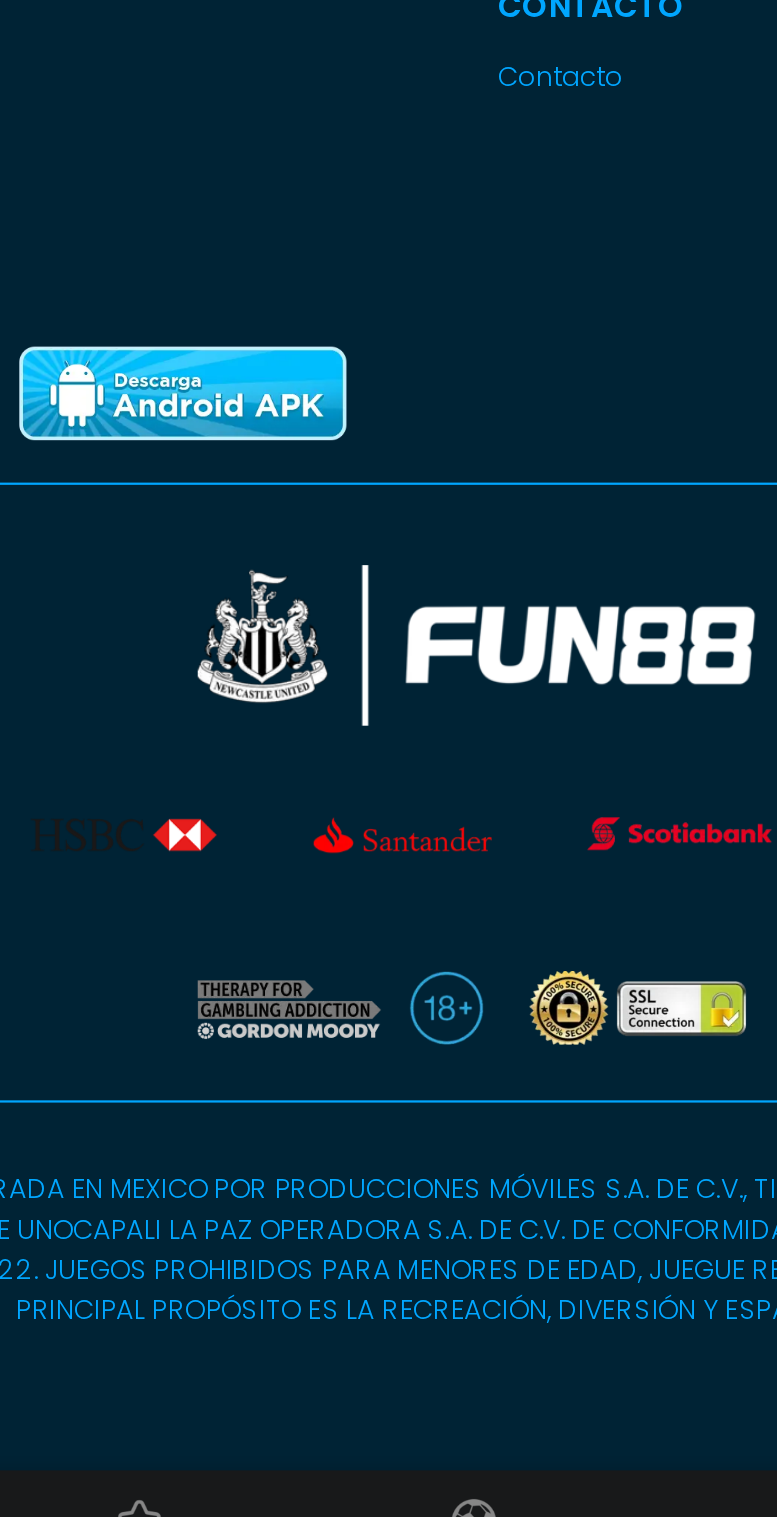click at bounding box center (389, 1087) 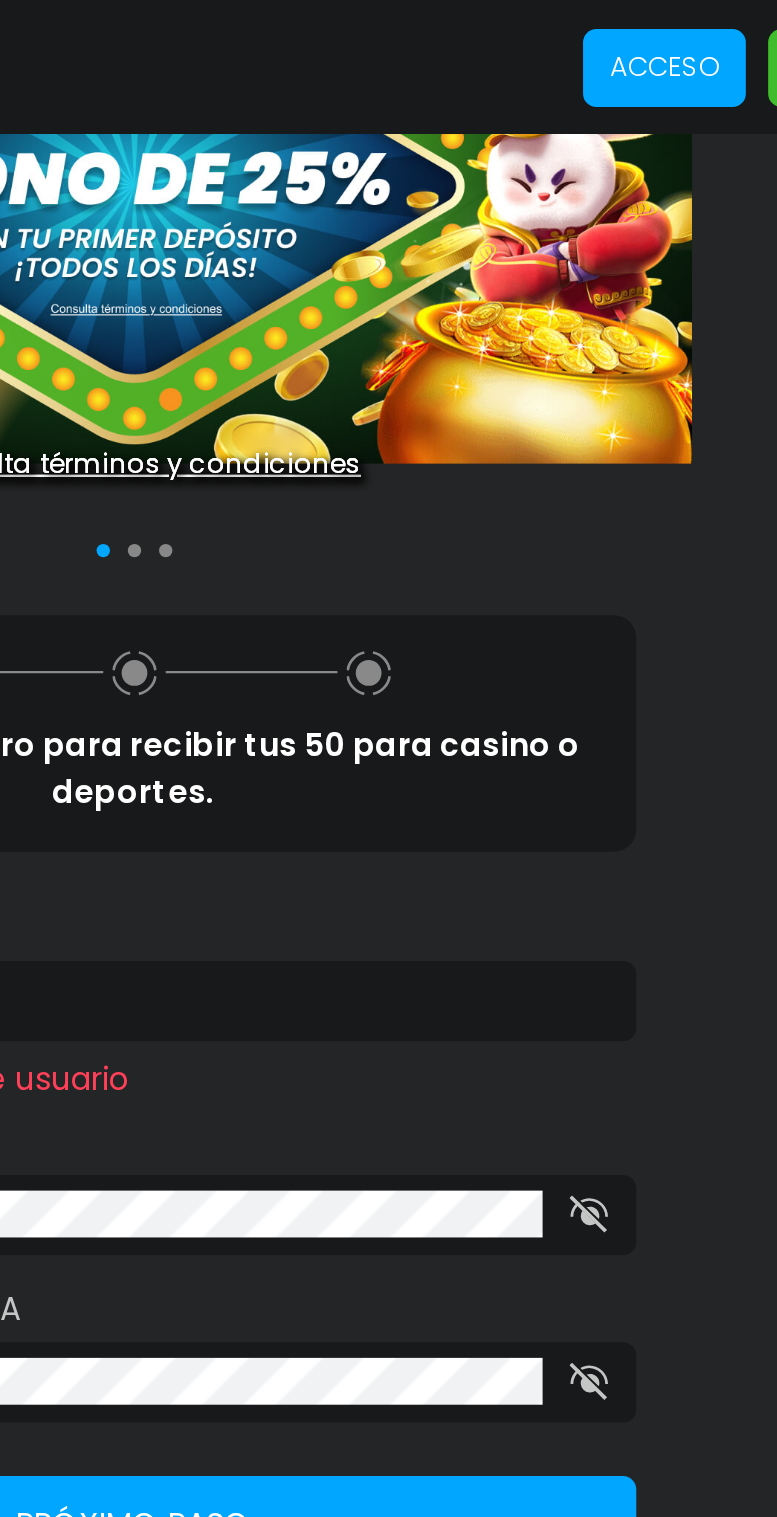 scroll, scrollTop: 111, scrollLeft: 0, axis: vertical 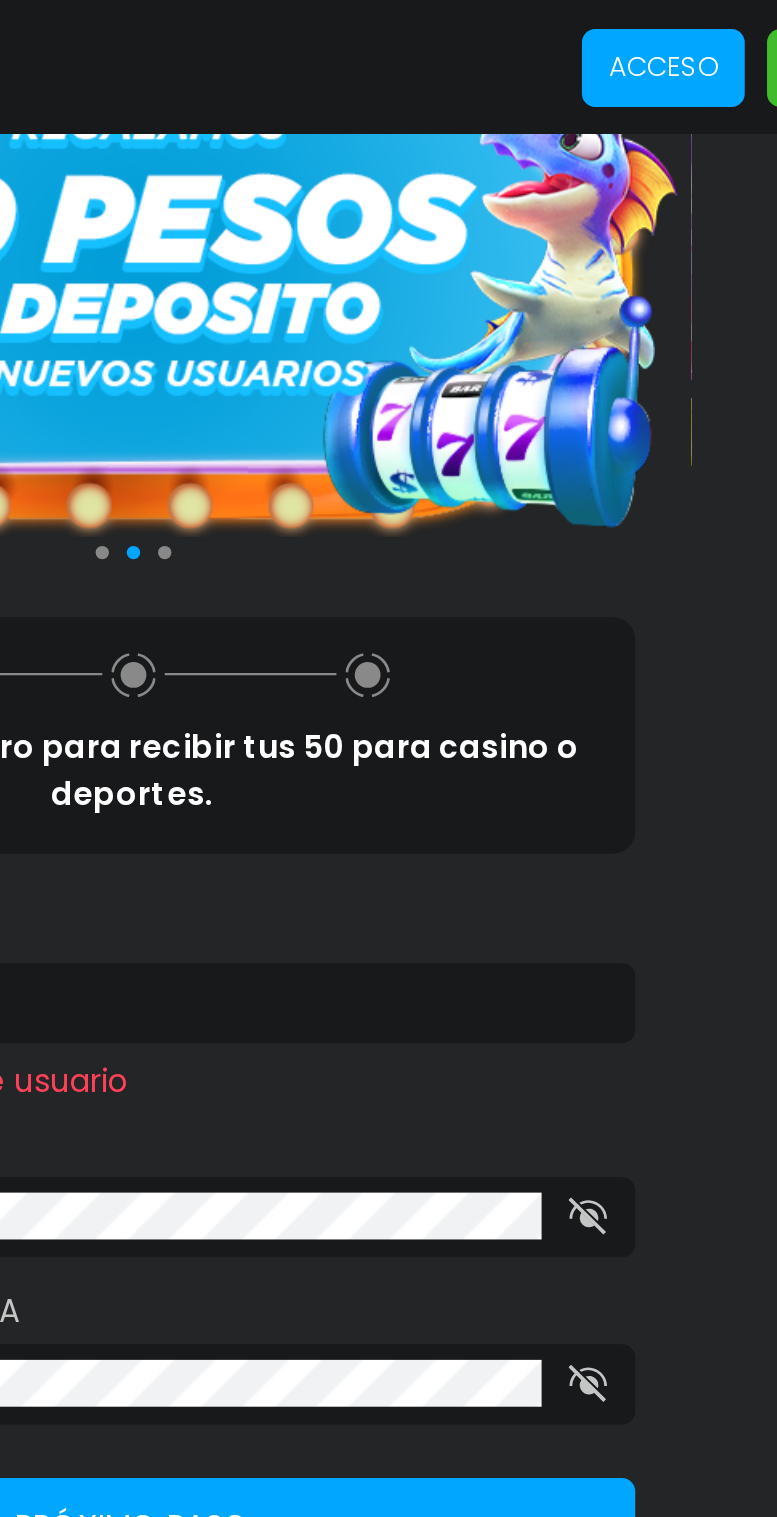 click on "Acceso" at bounding box center [626, 30] 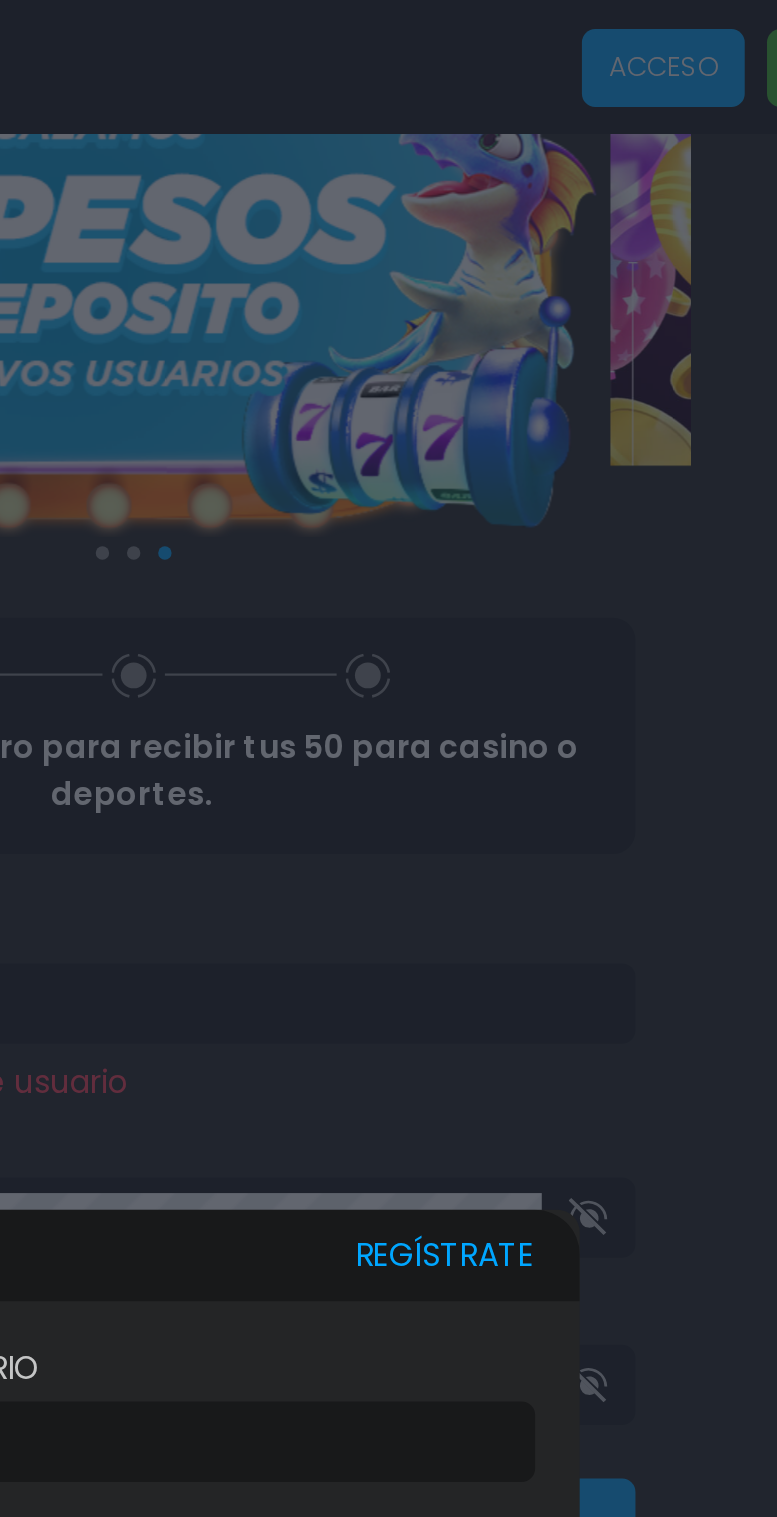 click at bounding box center [388, 758] 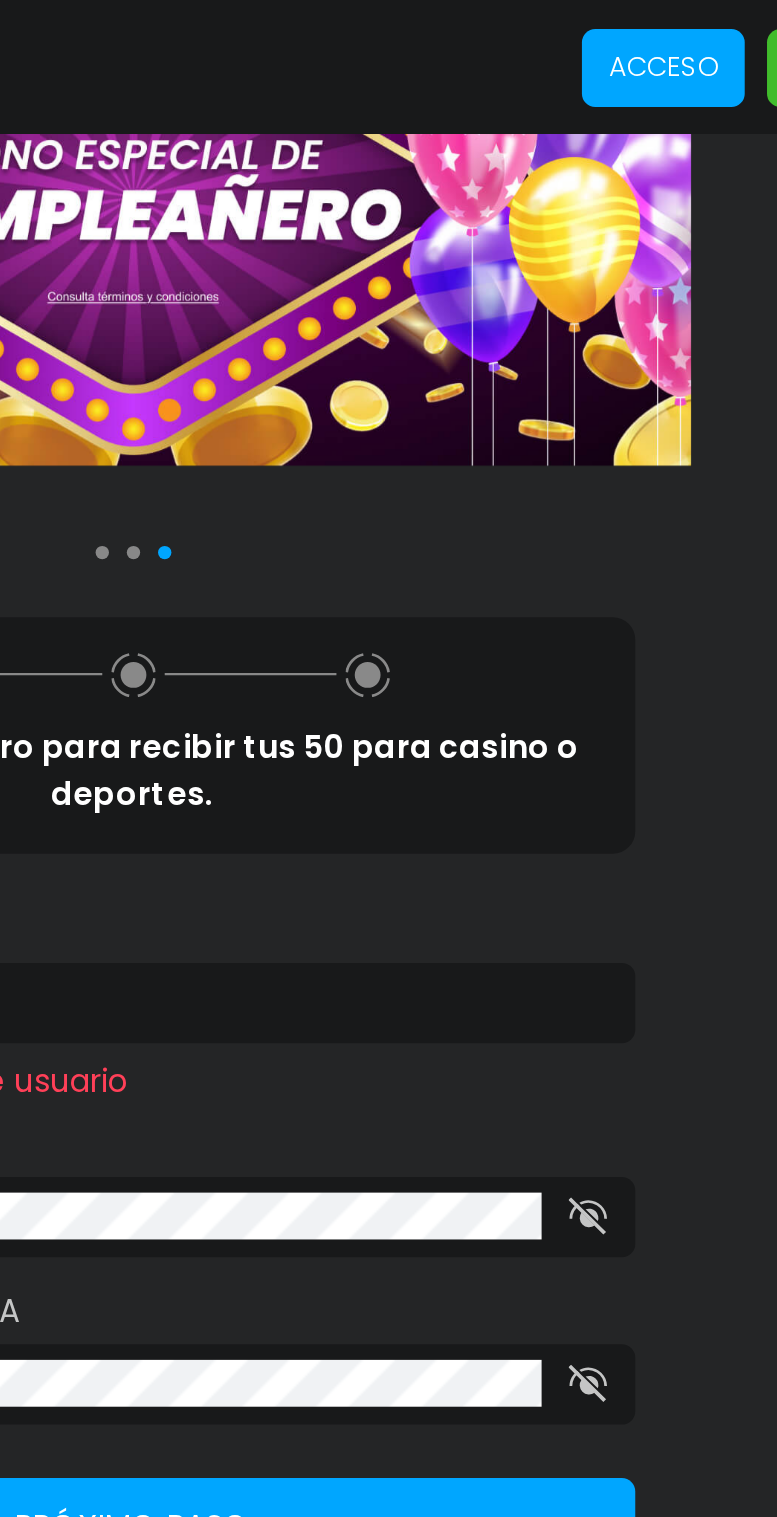 click on "Acceso" at bounding box center (626, 30) 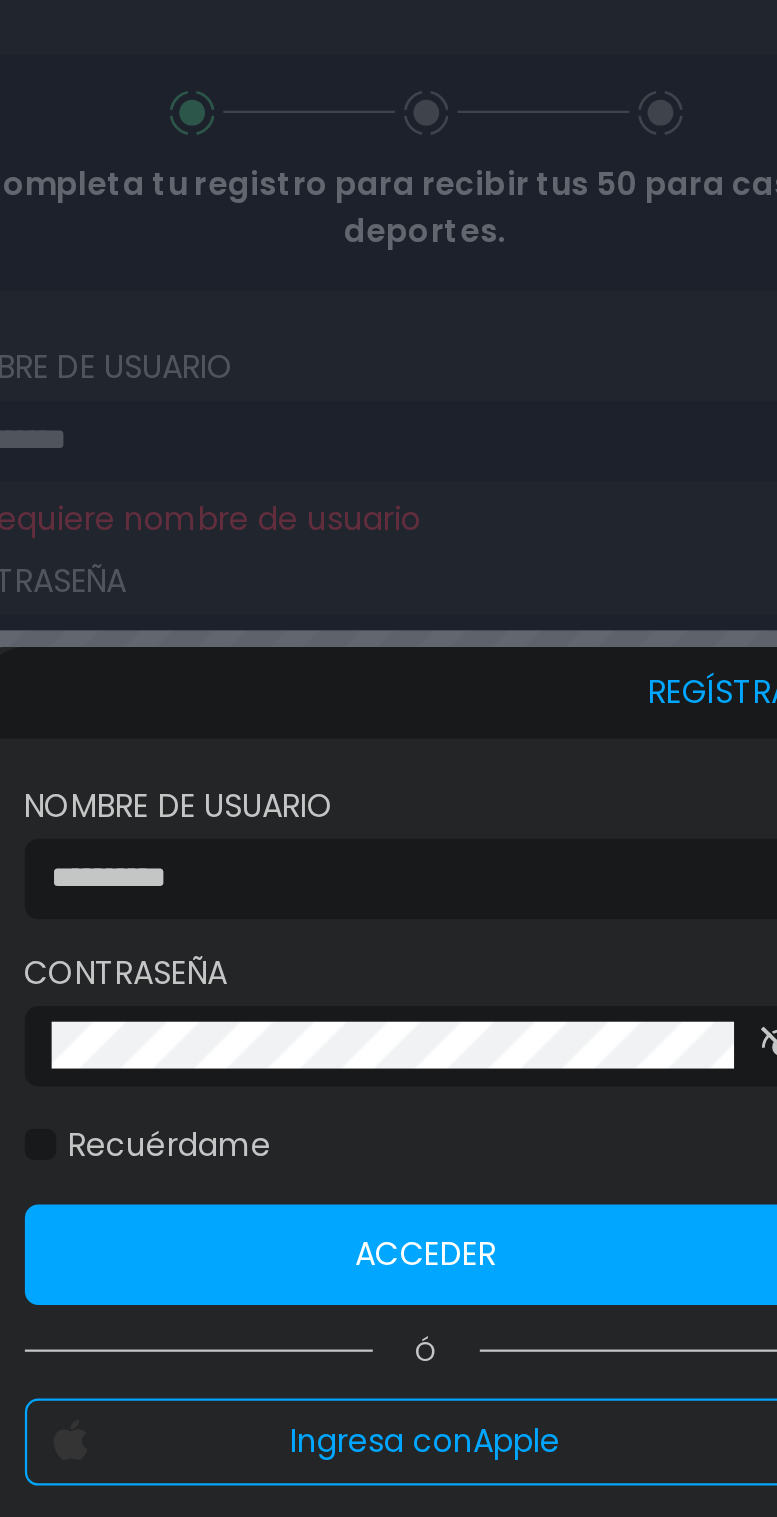 scroll, scrollTop: 111, scrollLeft: 0, axis: vertical 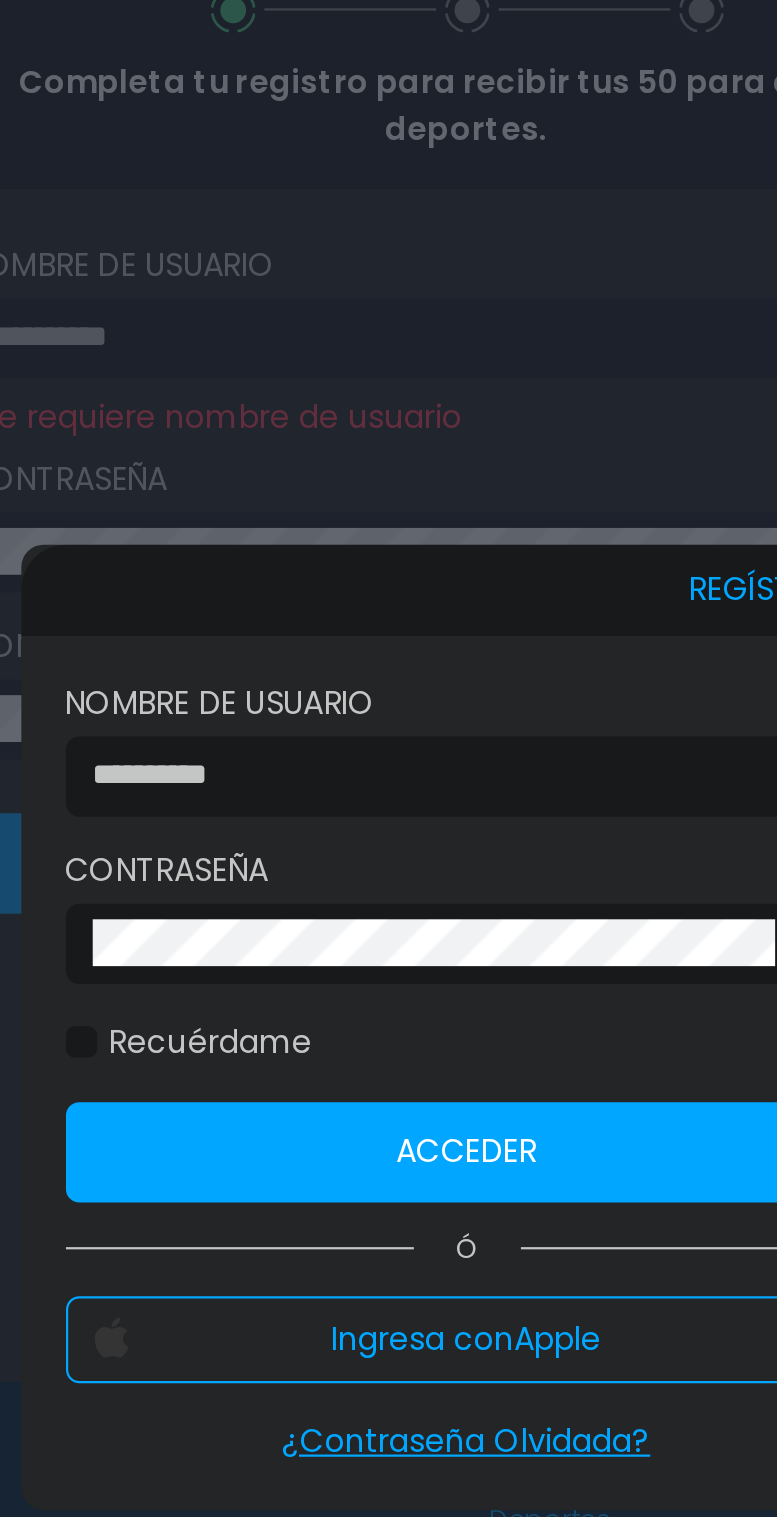 click on "Acceder" at bounding box center (389, 814) 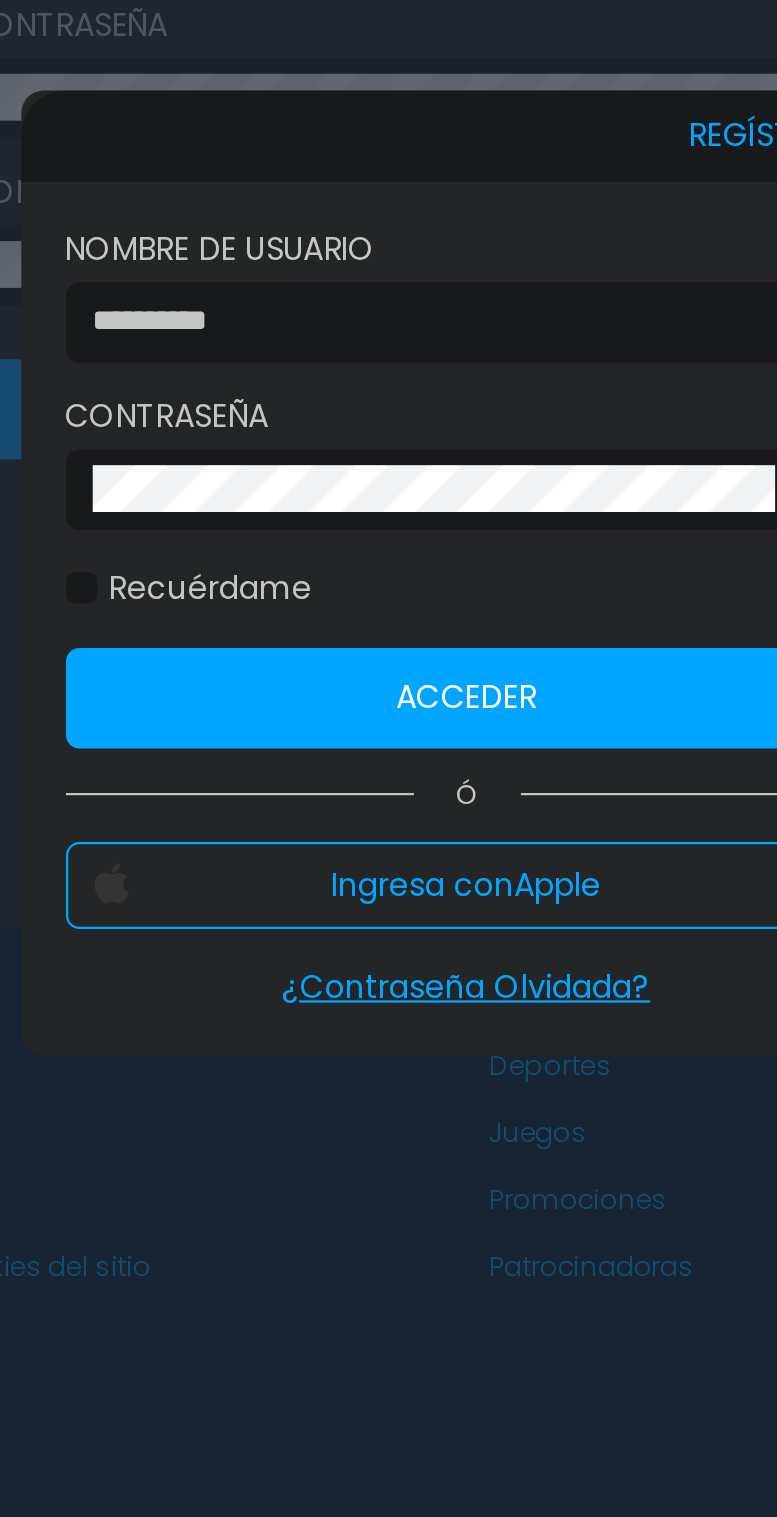 scroll, scrollTop: 111, scrollLeft: 0, axis: vertical 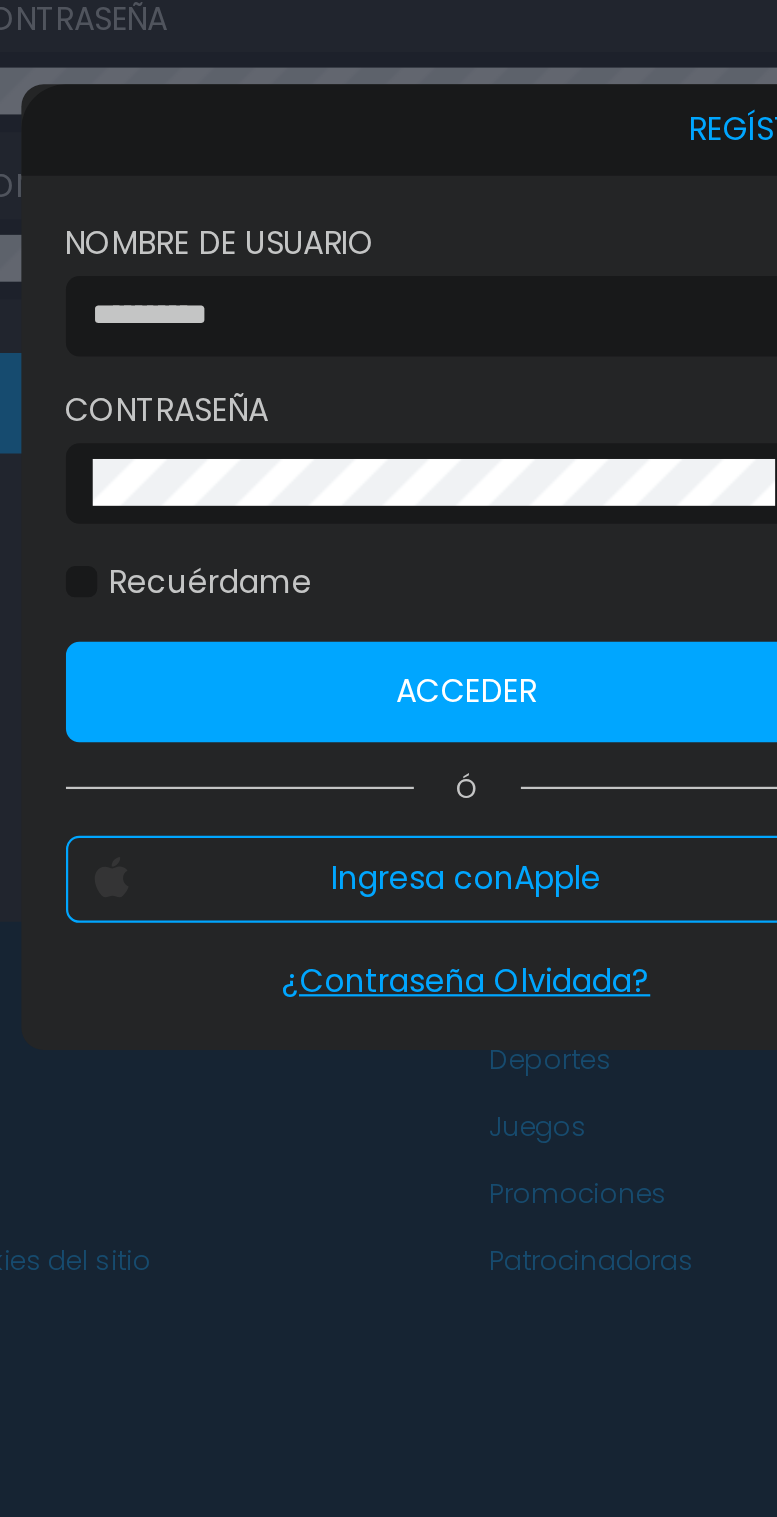 click on "Acceder" at bounding box center (389, 814) 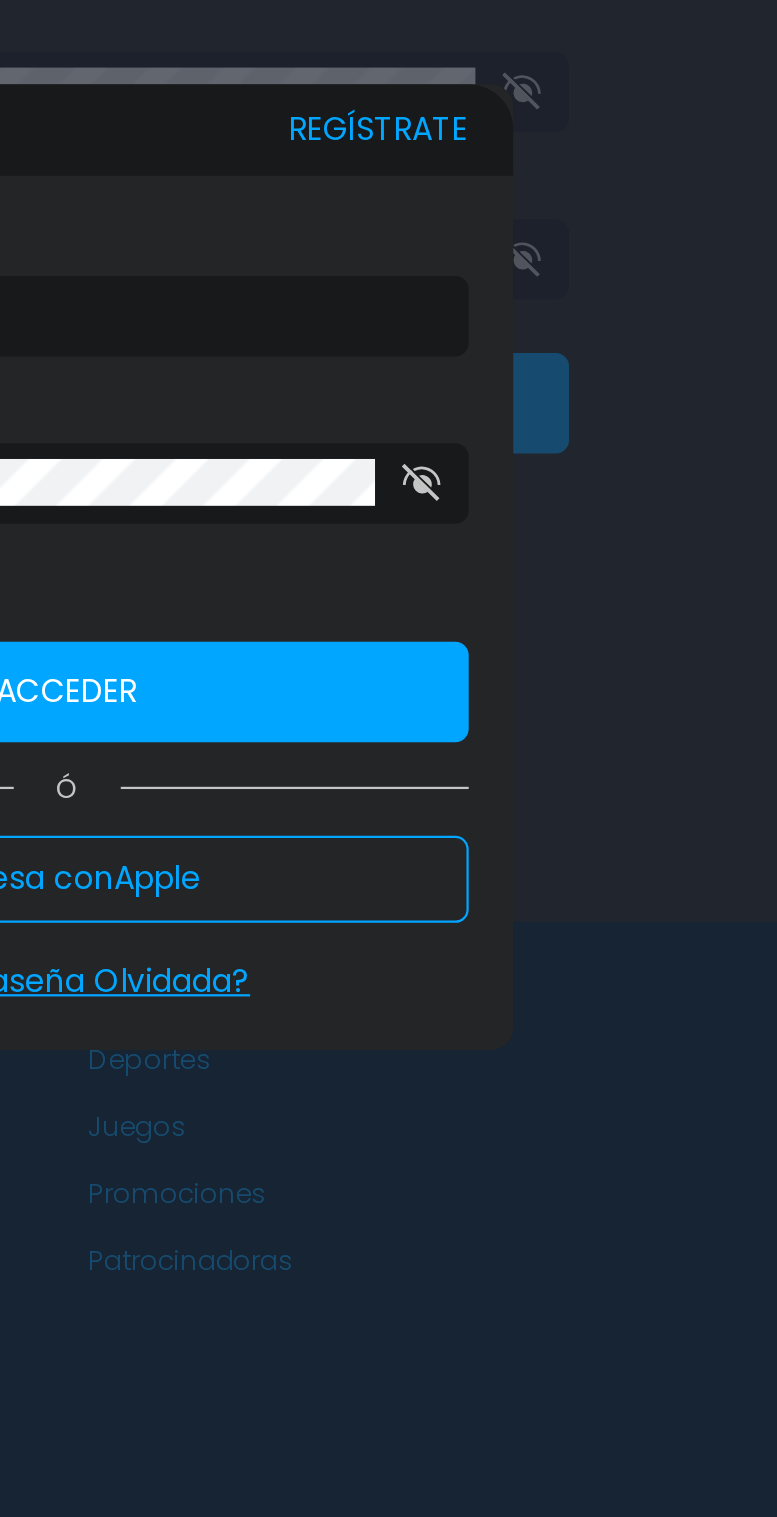click on "REGÍSTRATE" at bounding box center [529, 562] 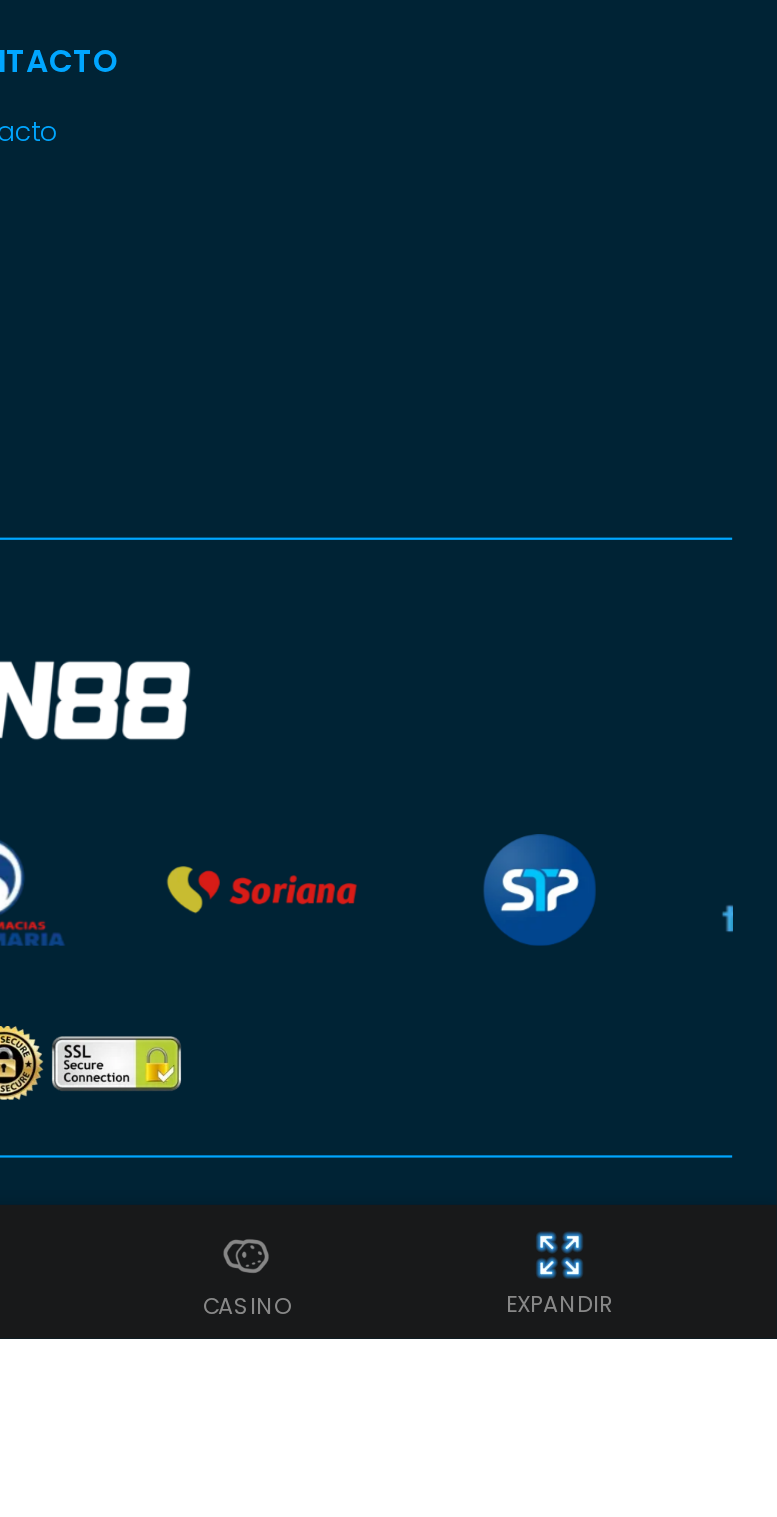 scroll, scrollTop: 366, scrollLeft: 0, axis: vertical 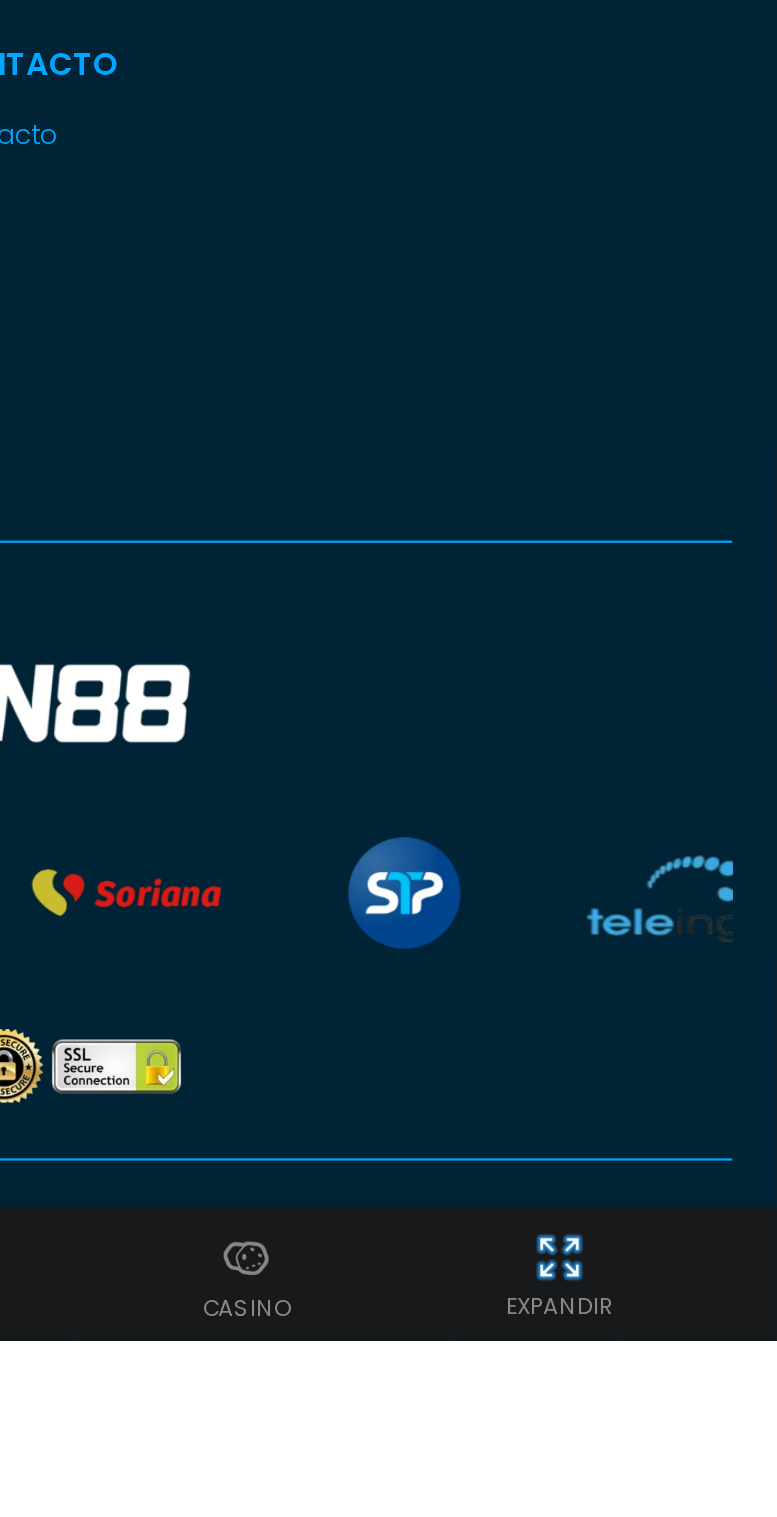 click at bounding box center [680, 1479] 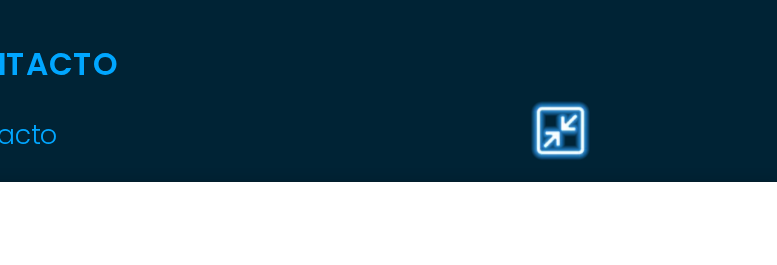 scroll, scrollTop: 1038, scrollLeft: 0, axis: vertical 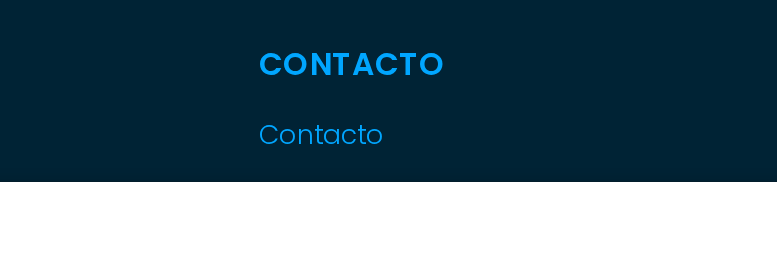 click on "Contacto" at bounding box center (578, 244) 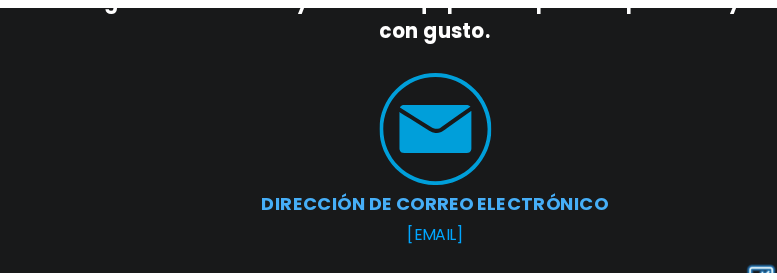 scroll, scrollTop: 0, scrollLeft: 0, axis: both 